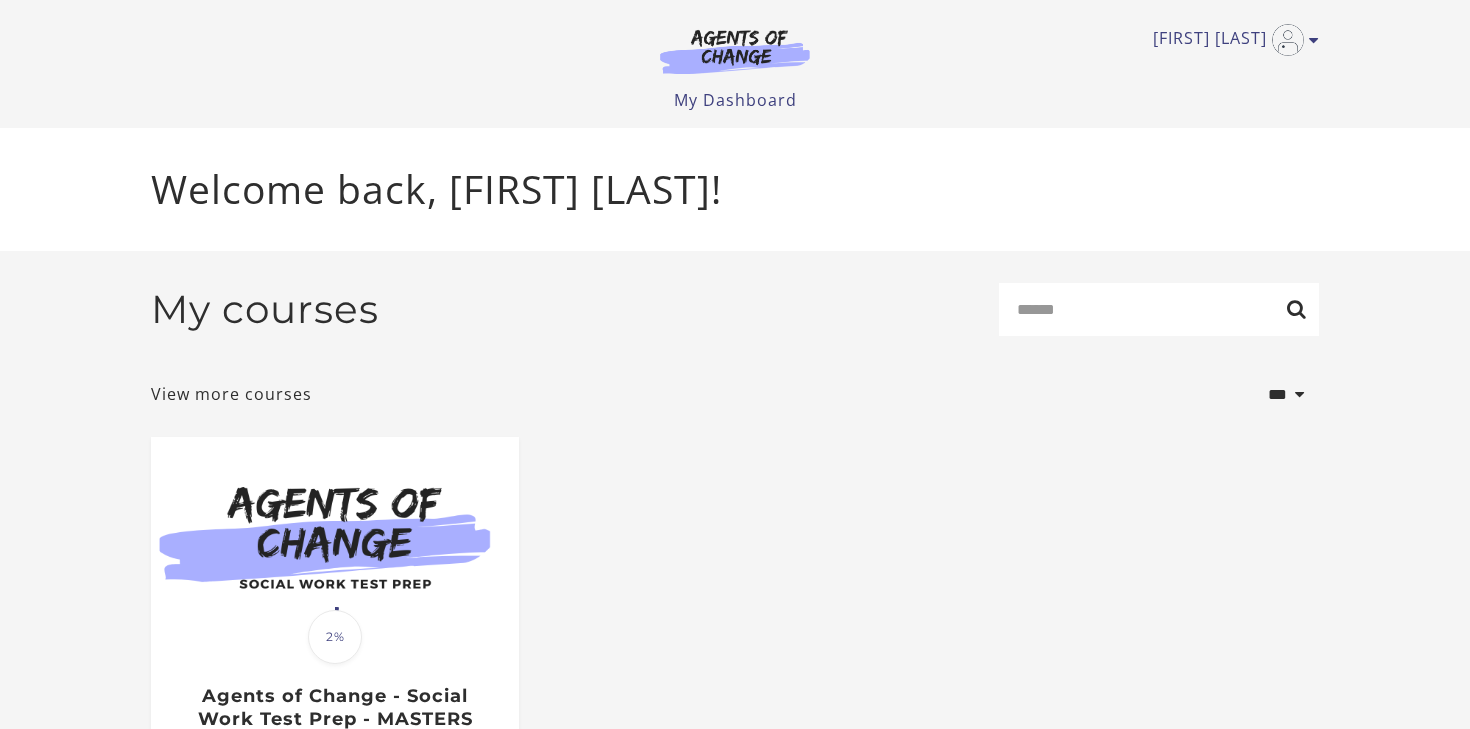 scroll, scrollTop: 0, scrollLeft: 0, axis: both 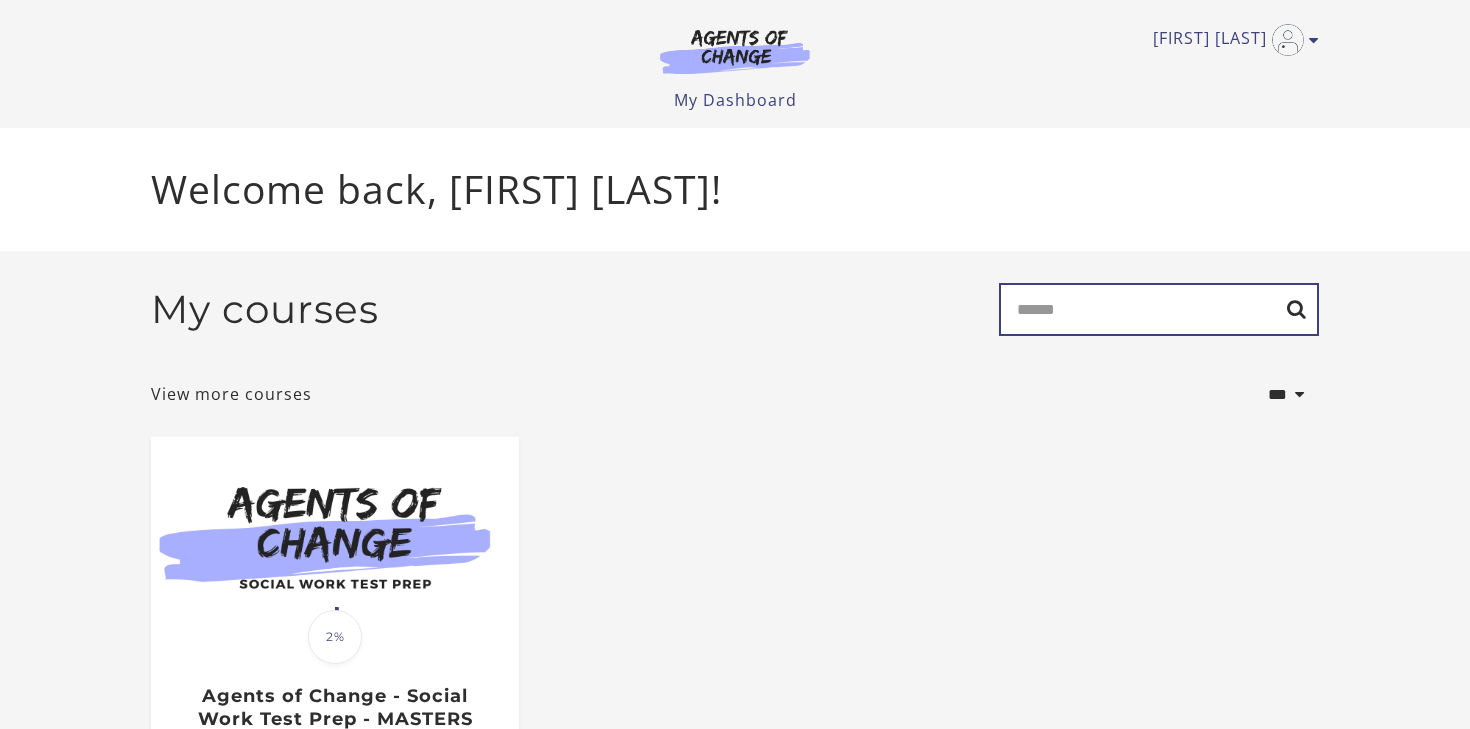 click on "Search" at bounding box center [1159, 309] 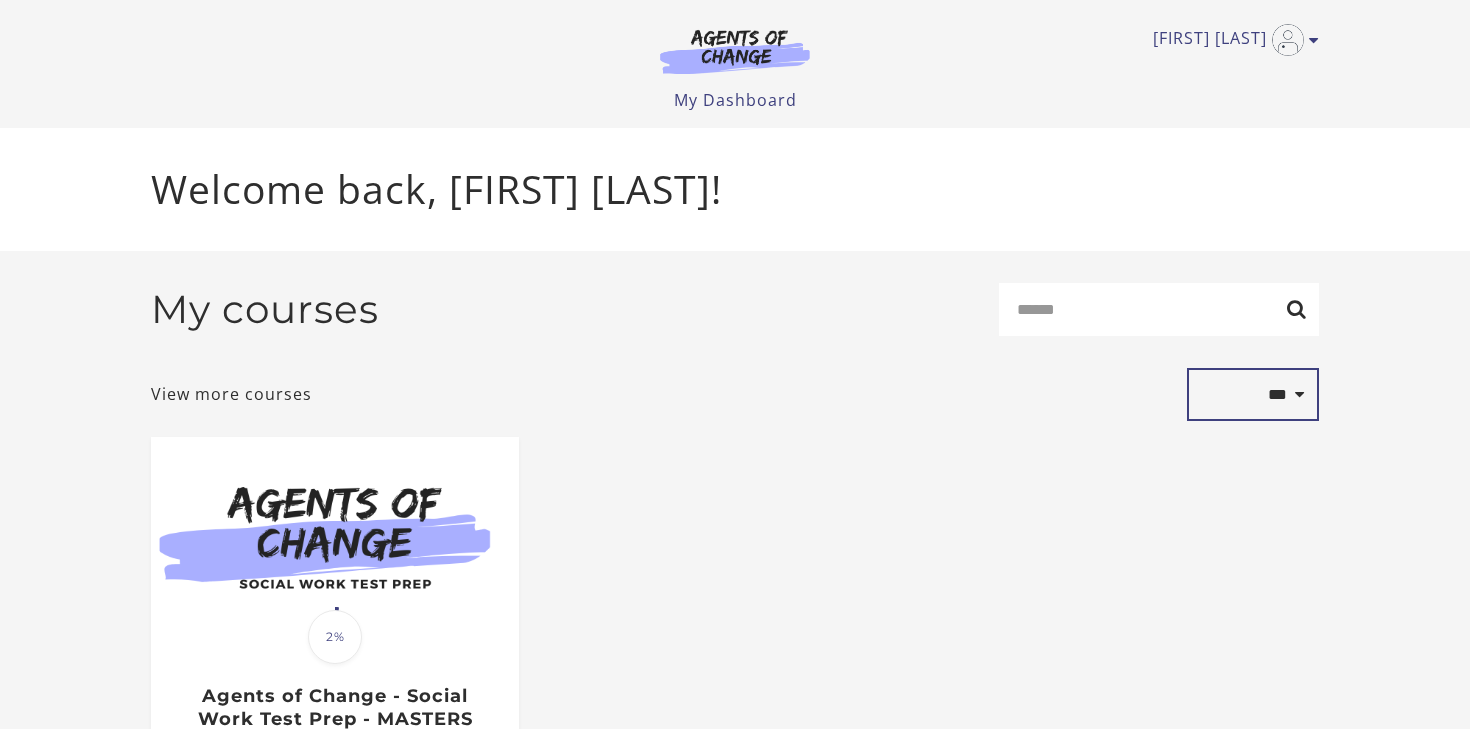 click on "**********" at bounding box center (1253, 395) 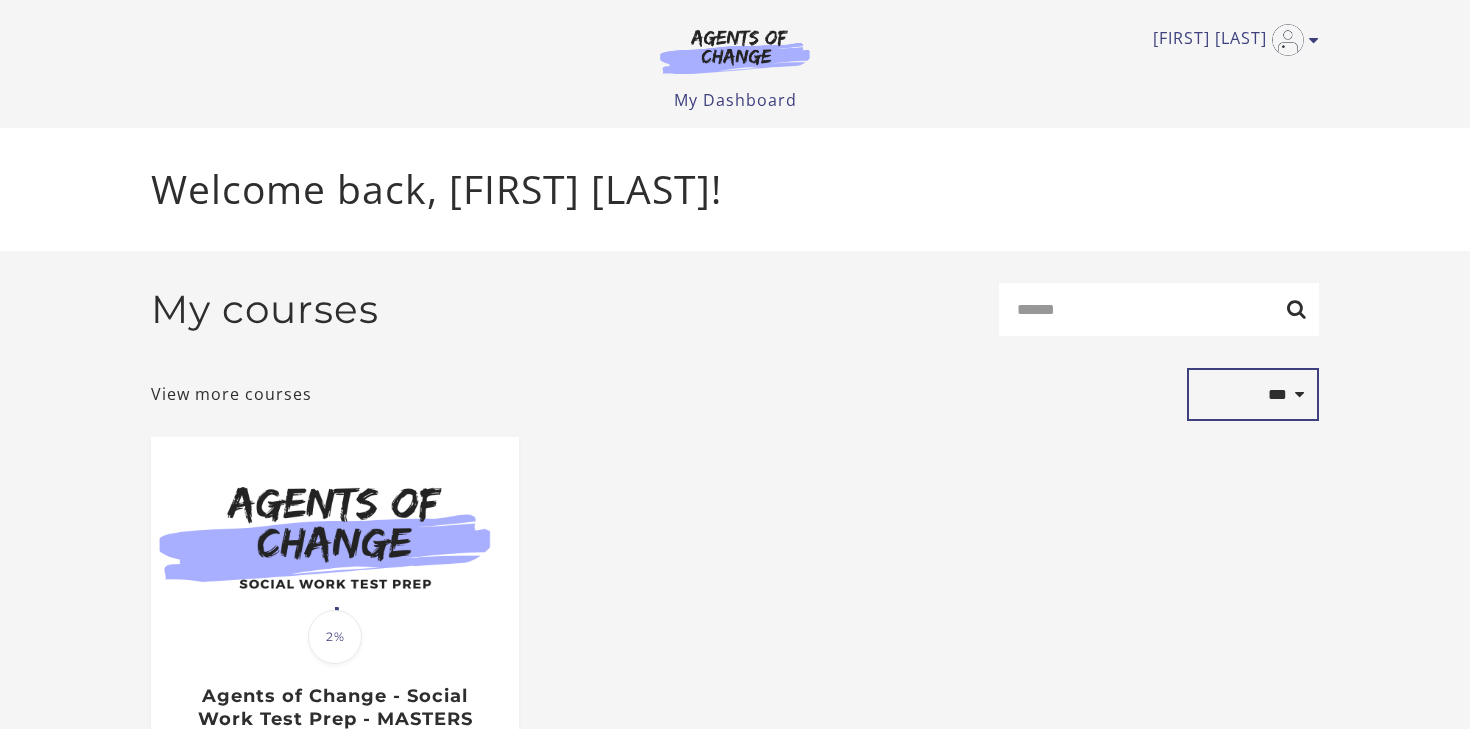 select on "*********" 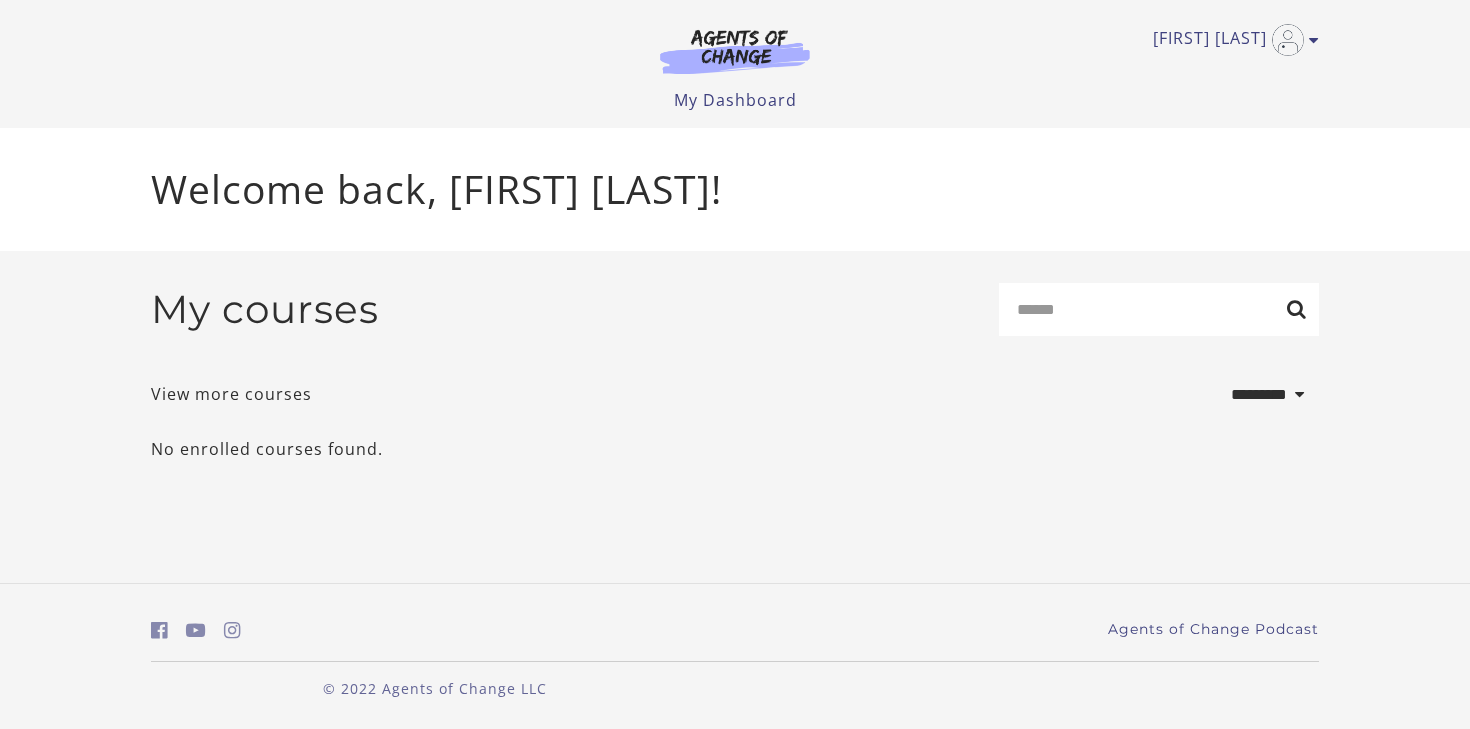 scroll, scrollTop: 0, scrollLeft: 0, axis: both 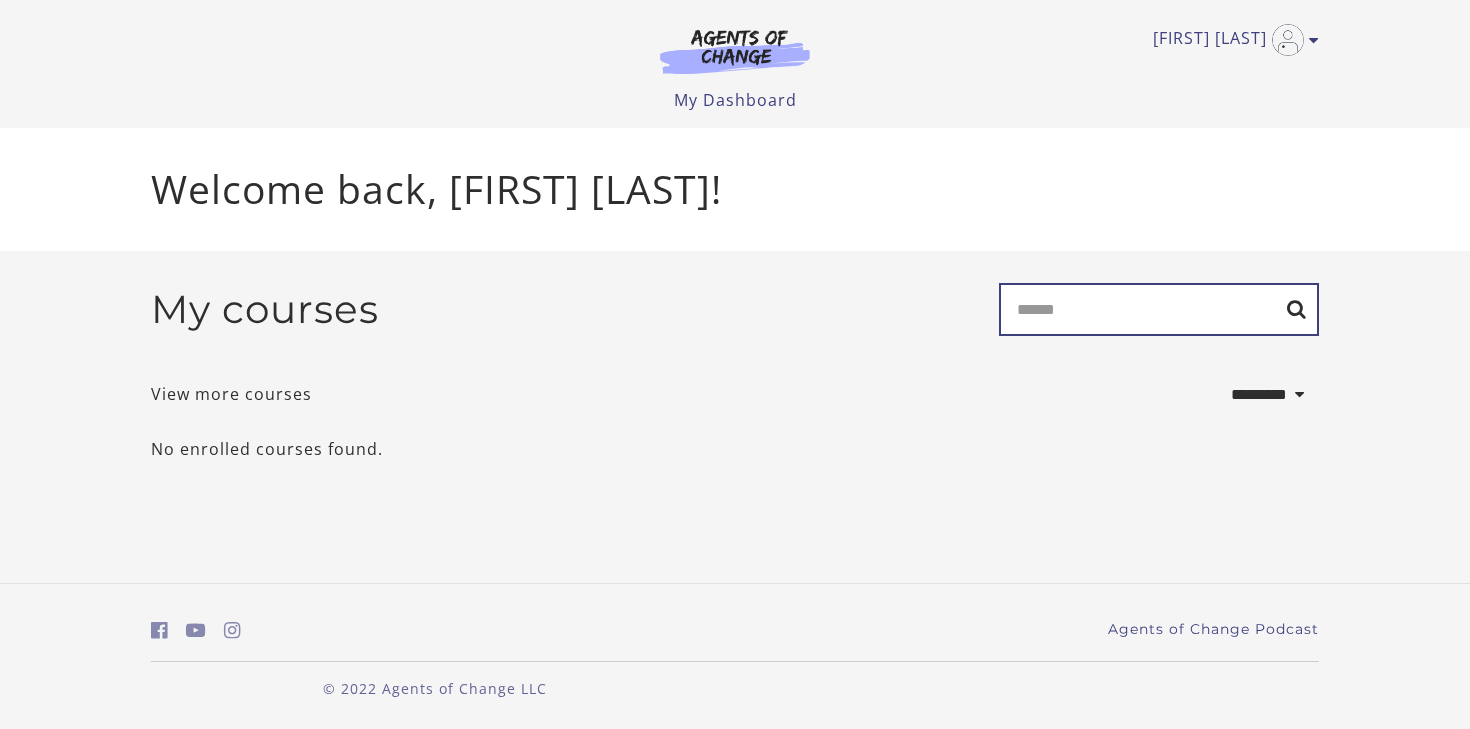click on "Search" at bounding box center (1159, 309) 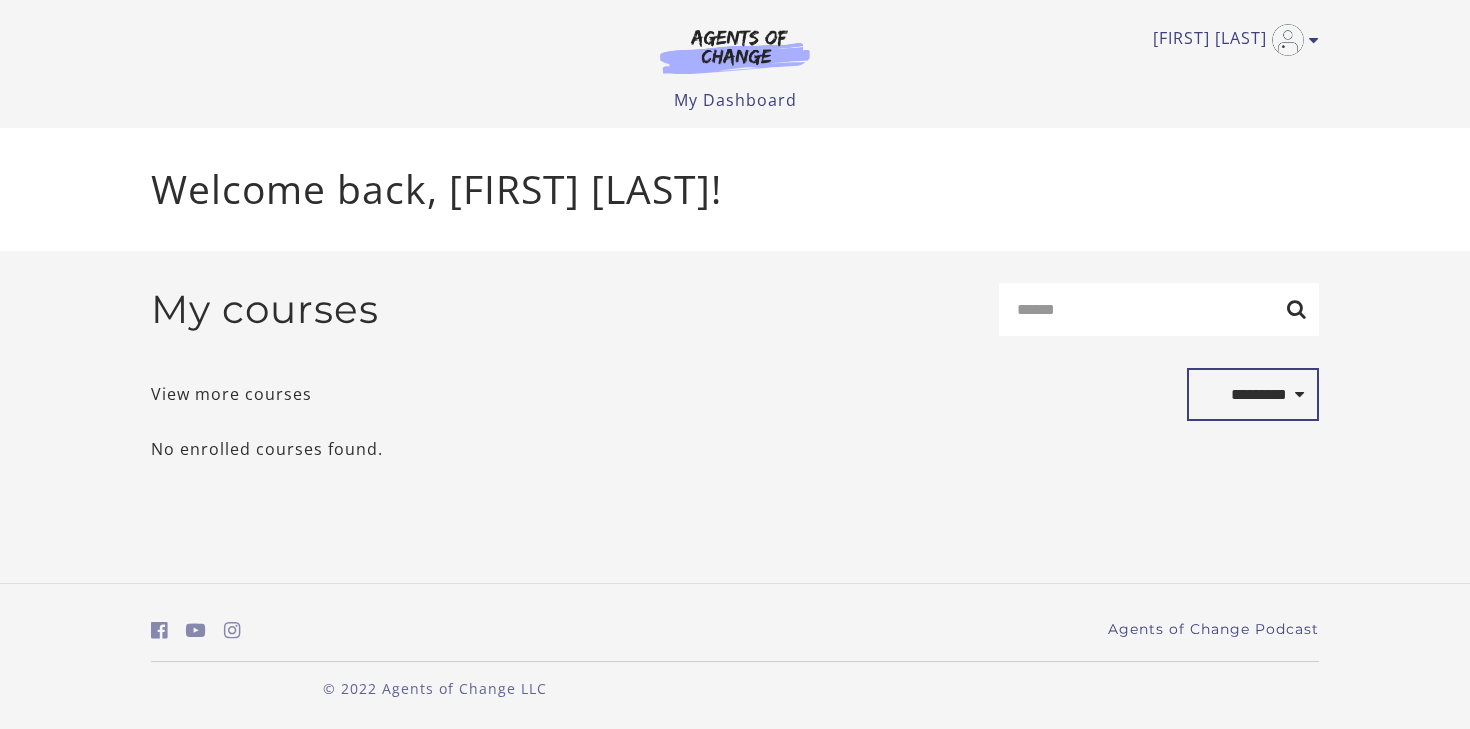 click on "**********" at bounding box center (1253, 395) 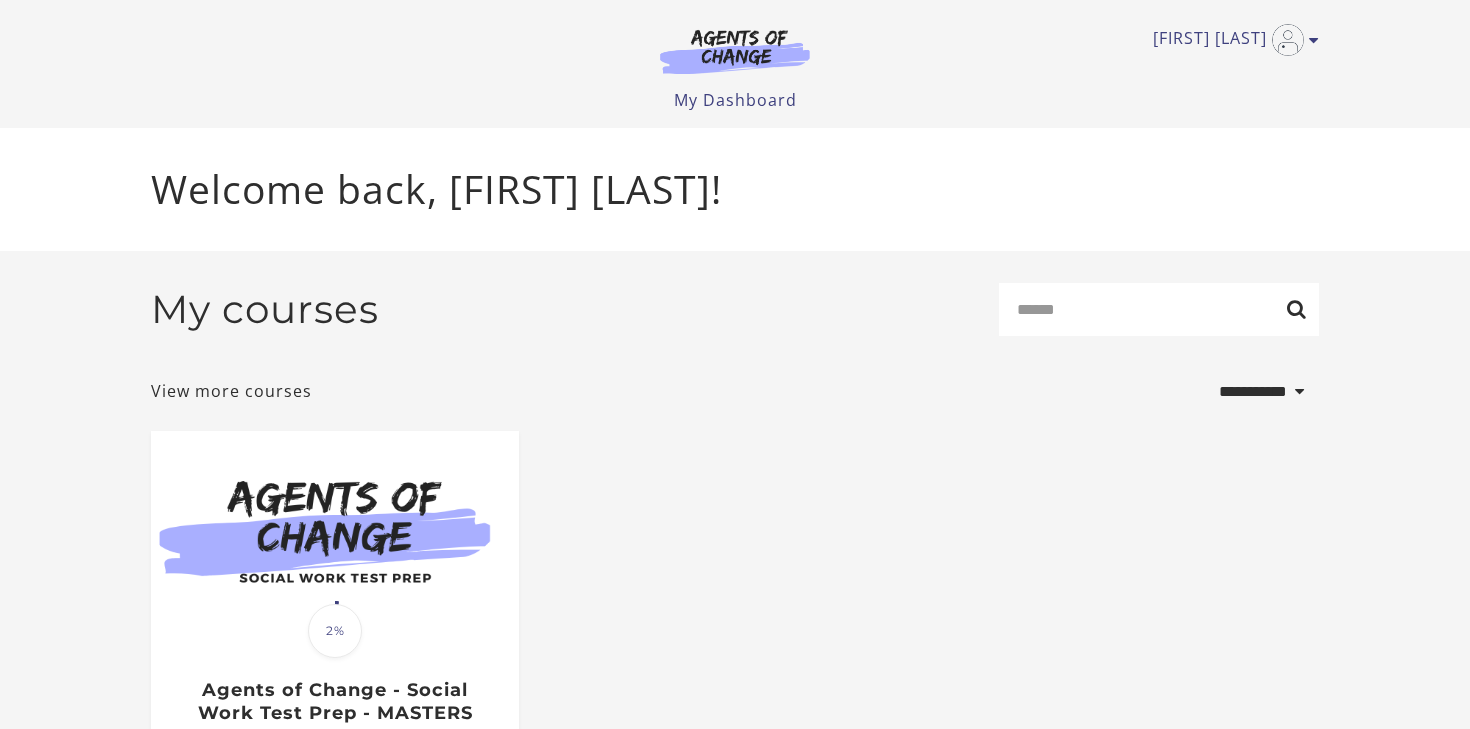 select on "**********" 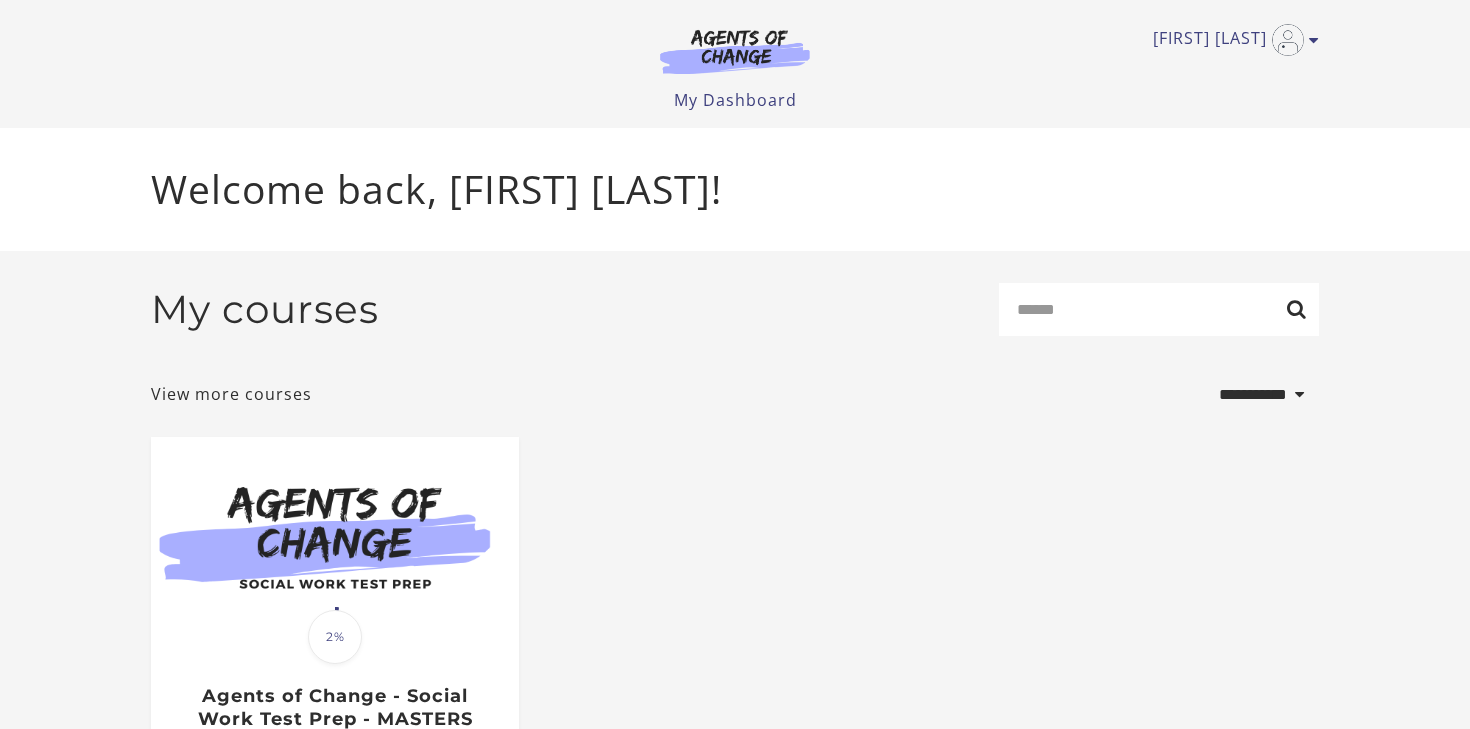 scroll, scrollTop: 0, scrollLeft: 0, axis: both 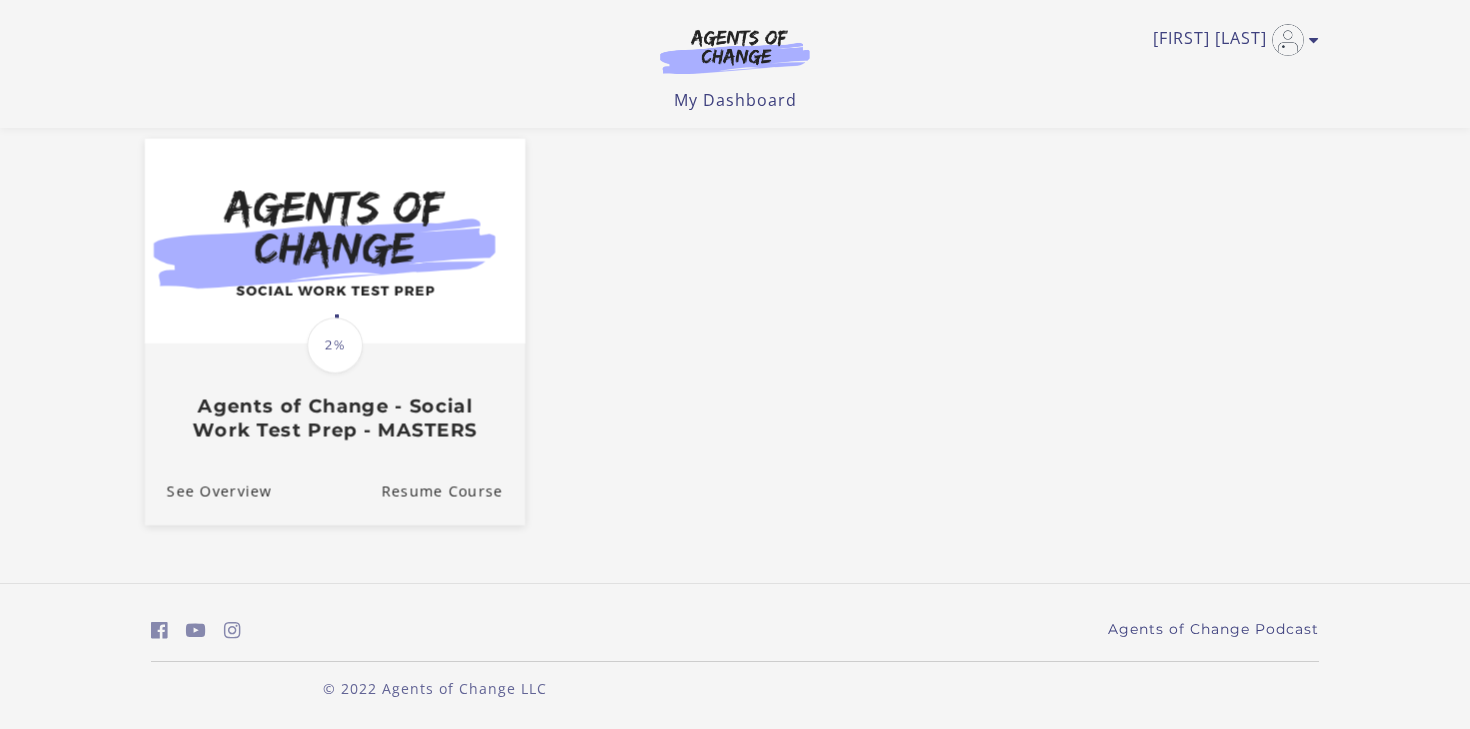 click on "2%" at bounding box center [335, 346] 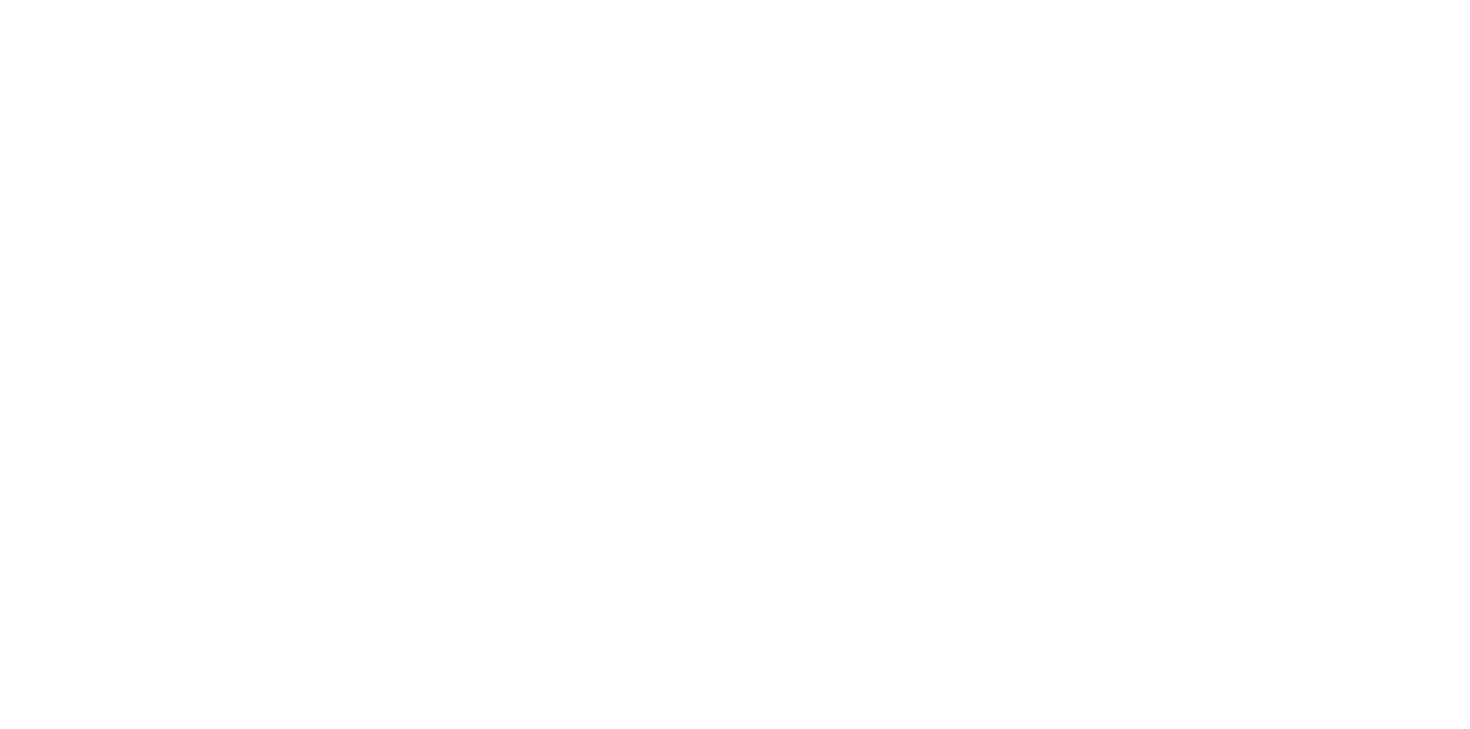 scroll, scrollTop: 0, scrollLeft: 0, axis: both 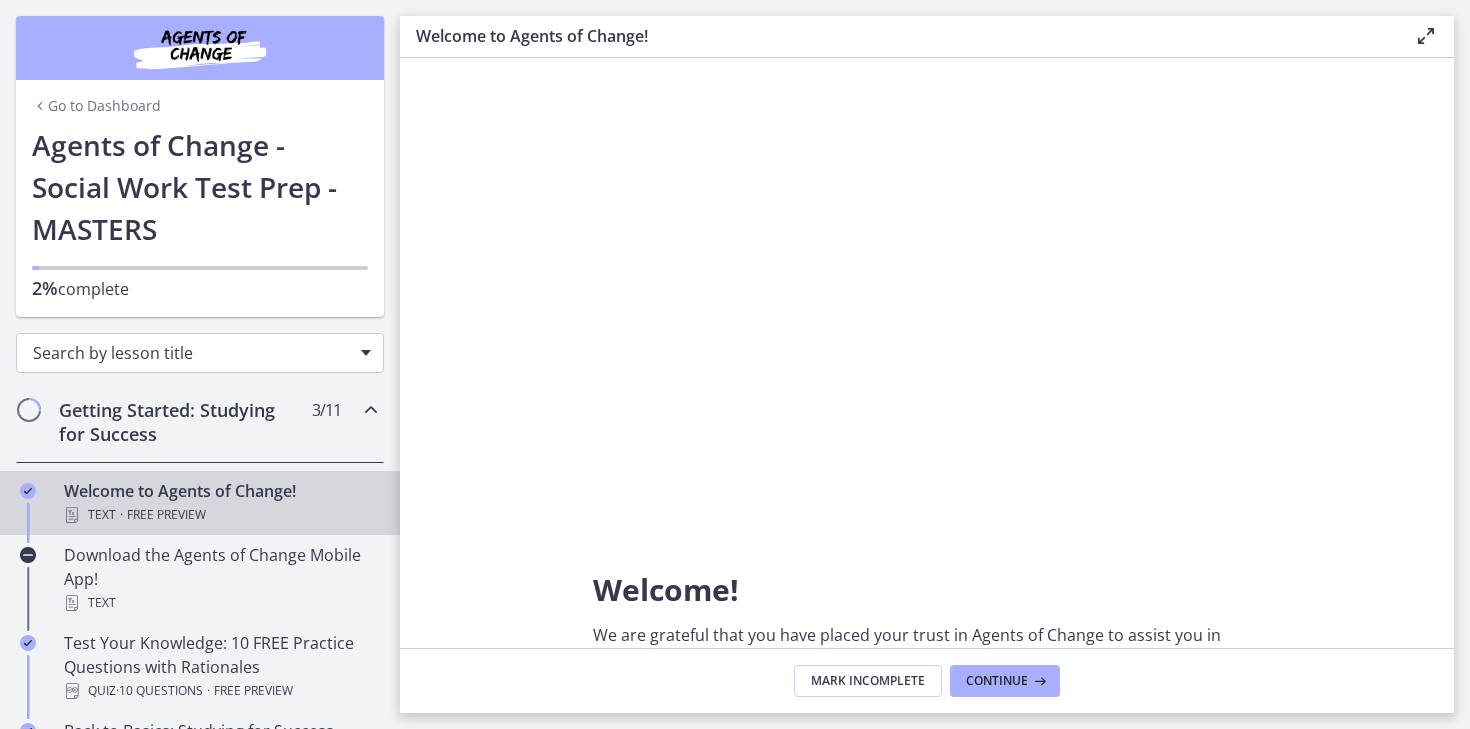 click on "Search by lesson title" at bounding box center [192, 353] 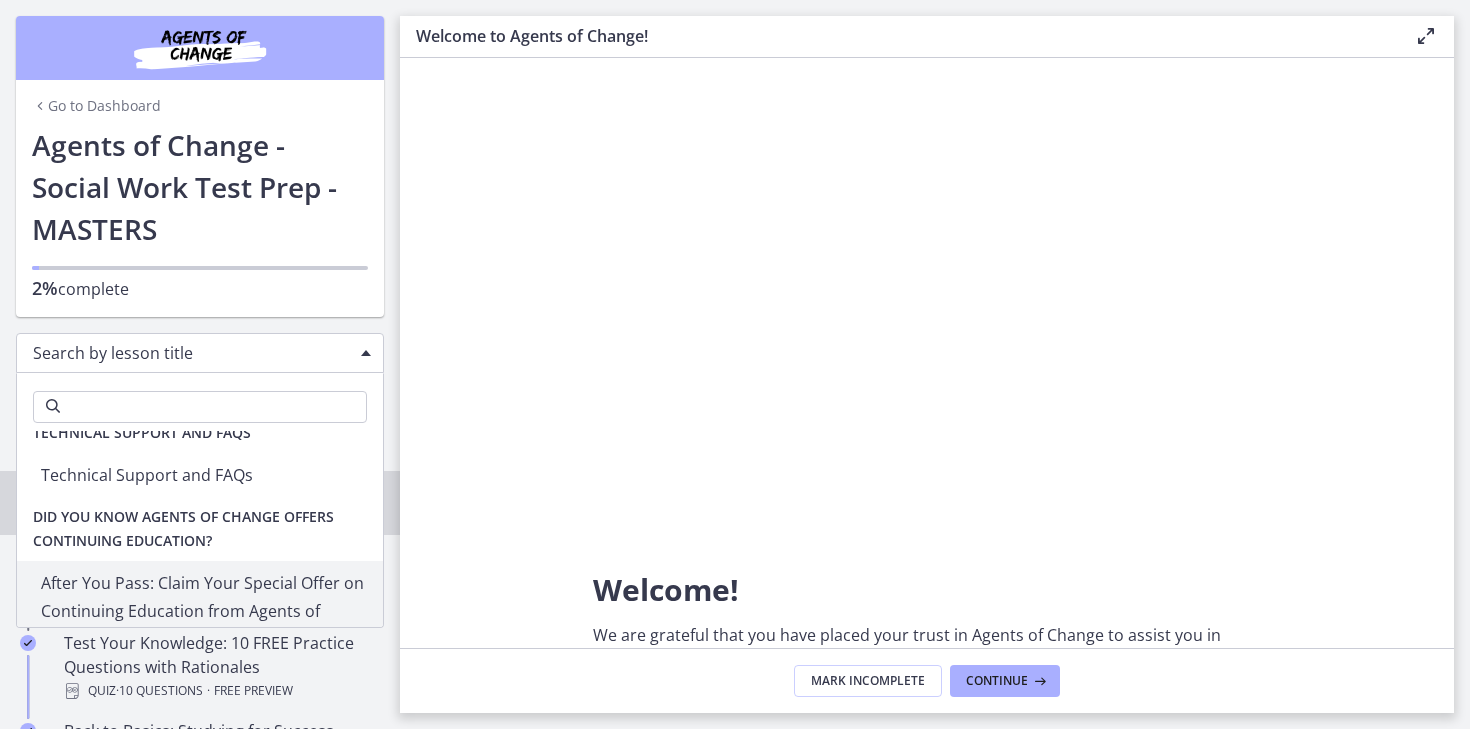 scroll, scrollTop: 6848, scrollLeft: 0, axis: vertical 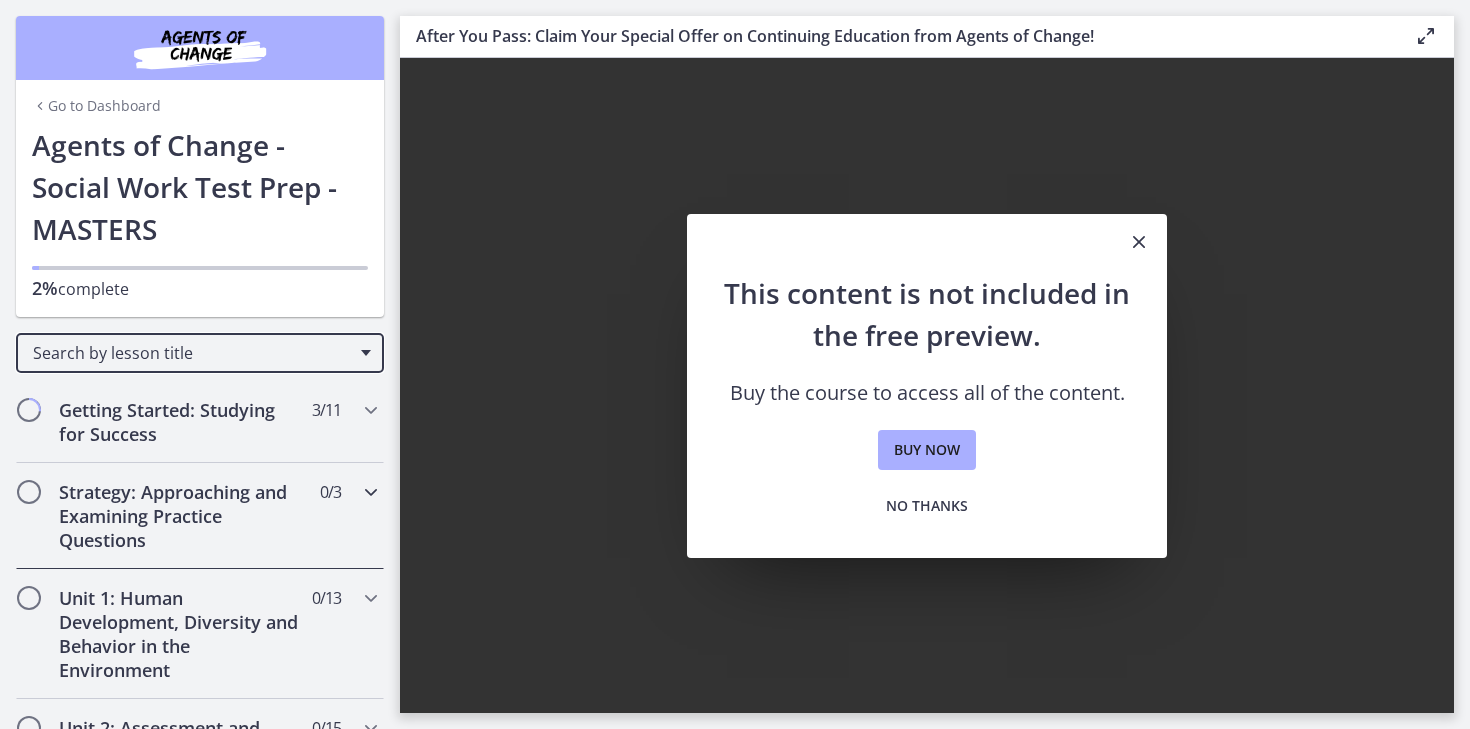 click on "Strategy: Approaching and Examining Practice Questions
0  /  3
Completed" at bounding box center (200, 516) 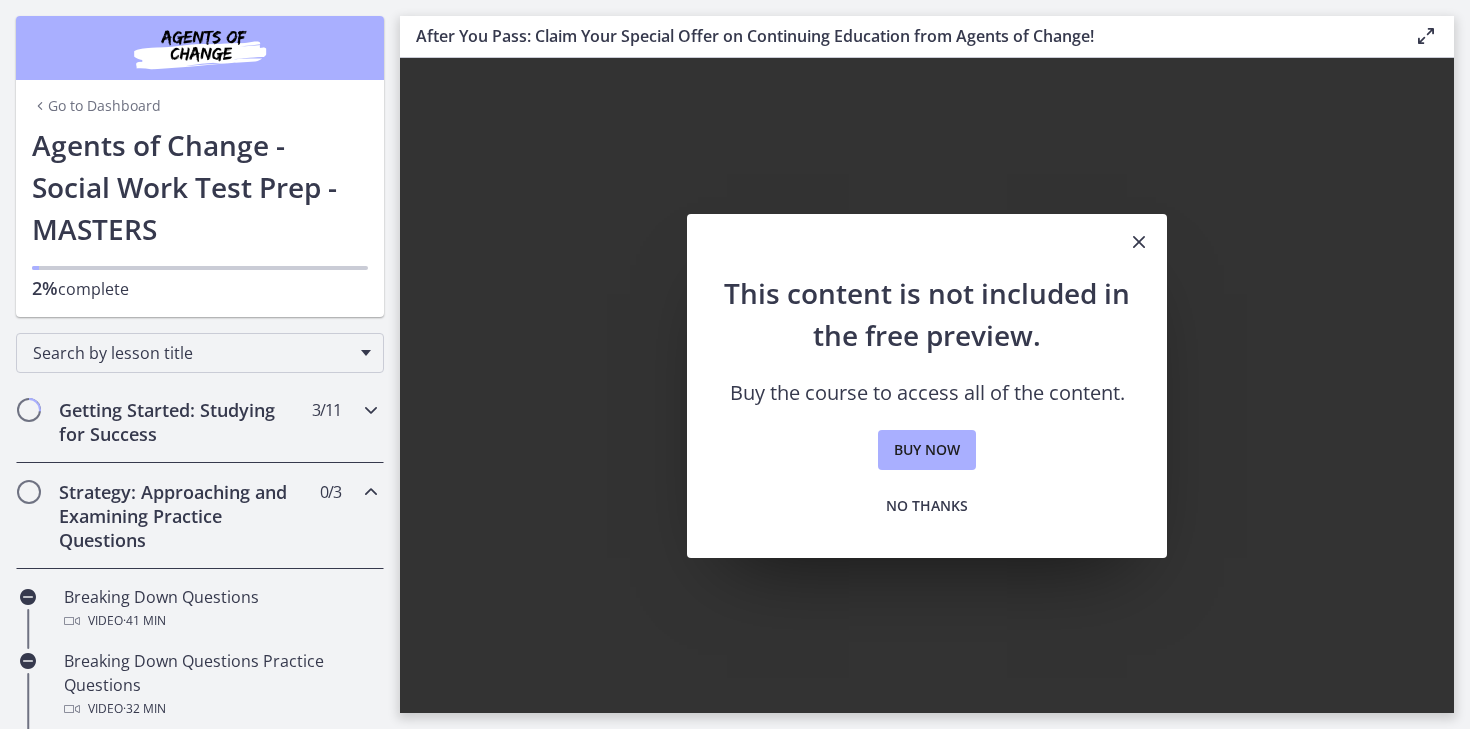 click on "Getting Started: Studying for Success" at bounding box center [181, 422] 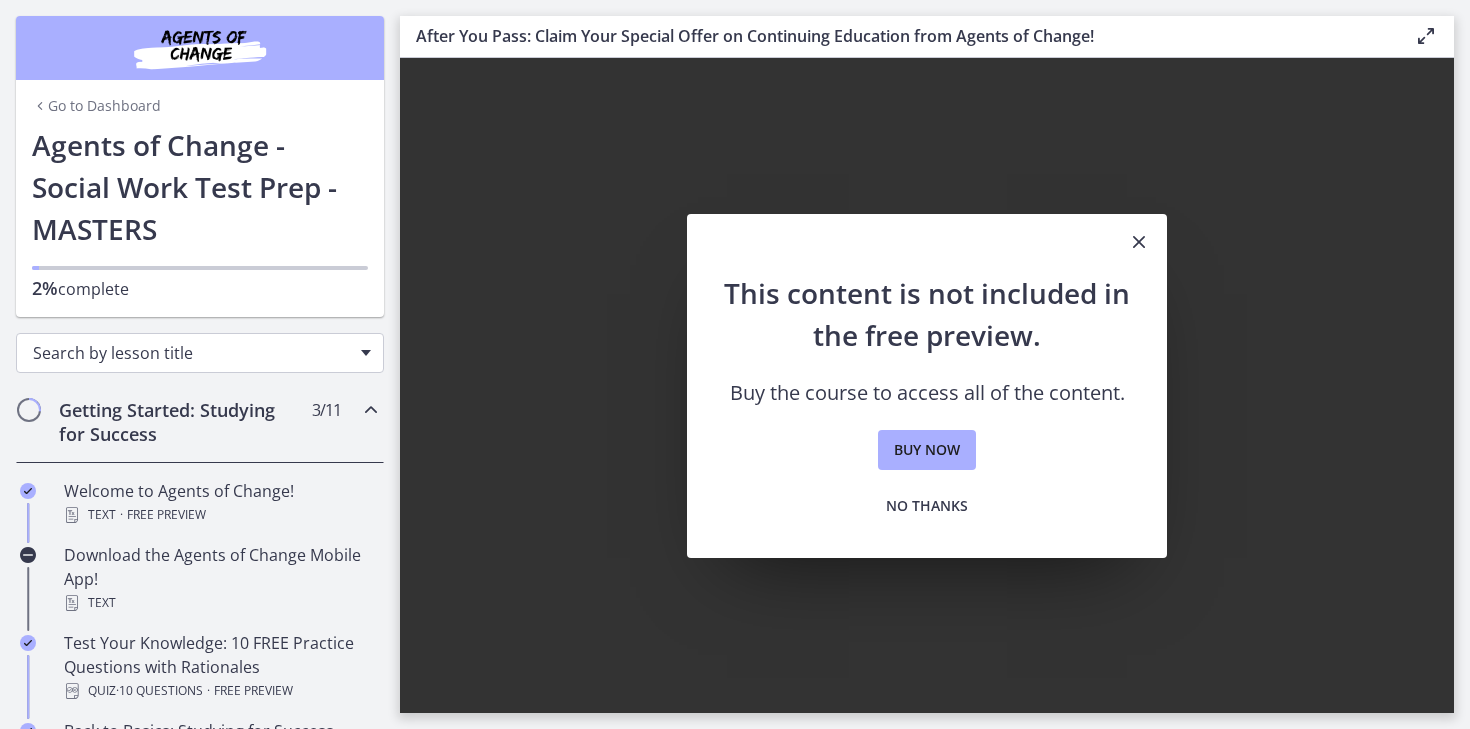 click on "Search by lesson title" at bounding box center (200, 353) 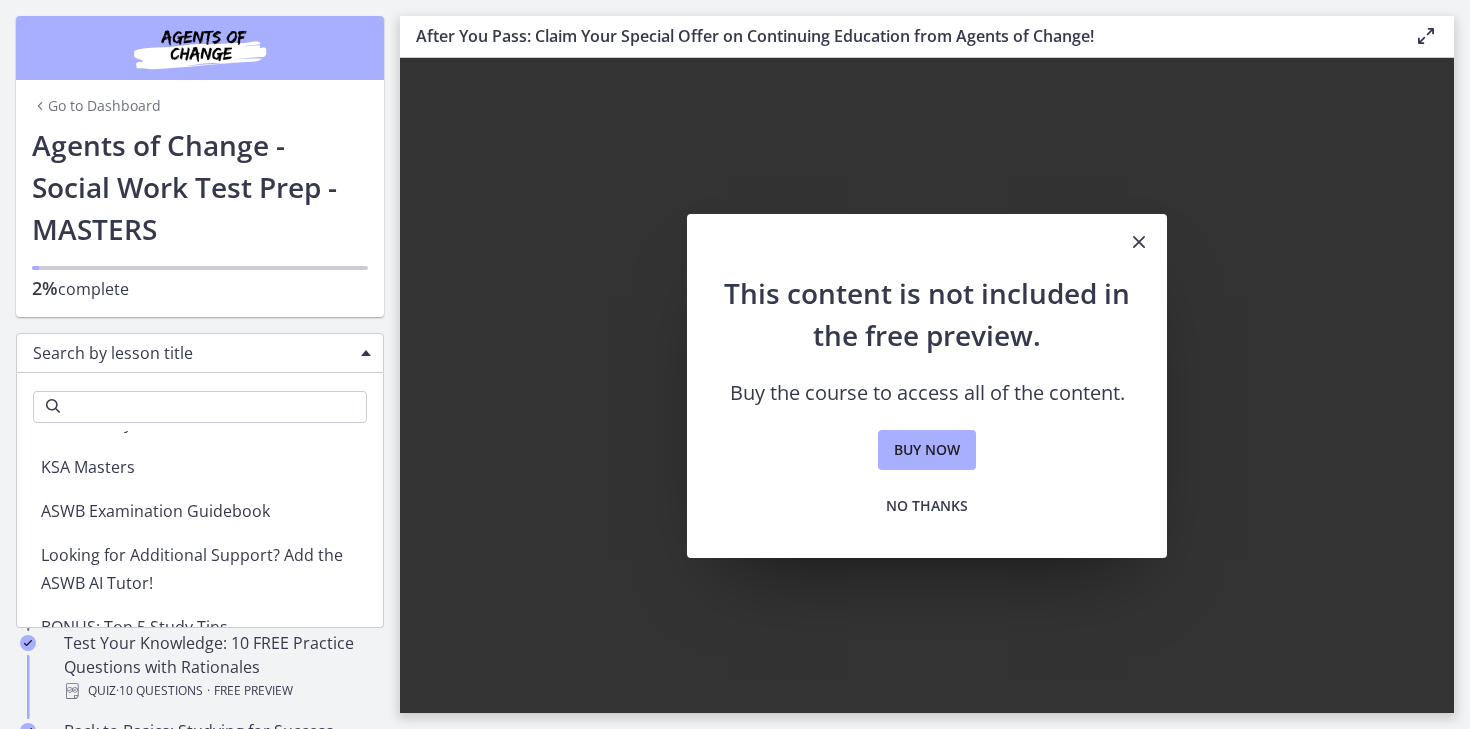 scroll, scrollTop: 0, scrollLeft: 0, axis: both 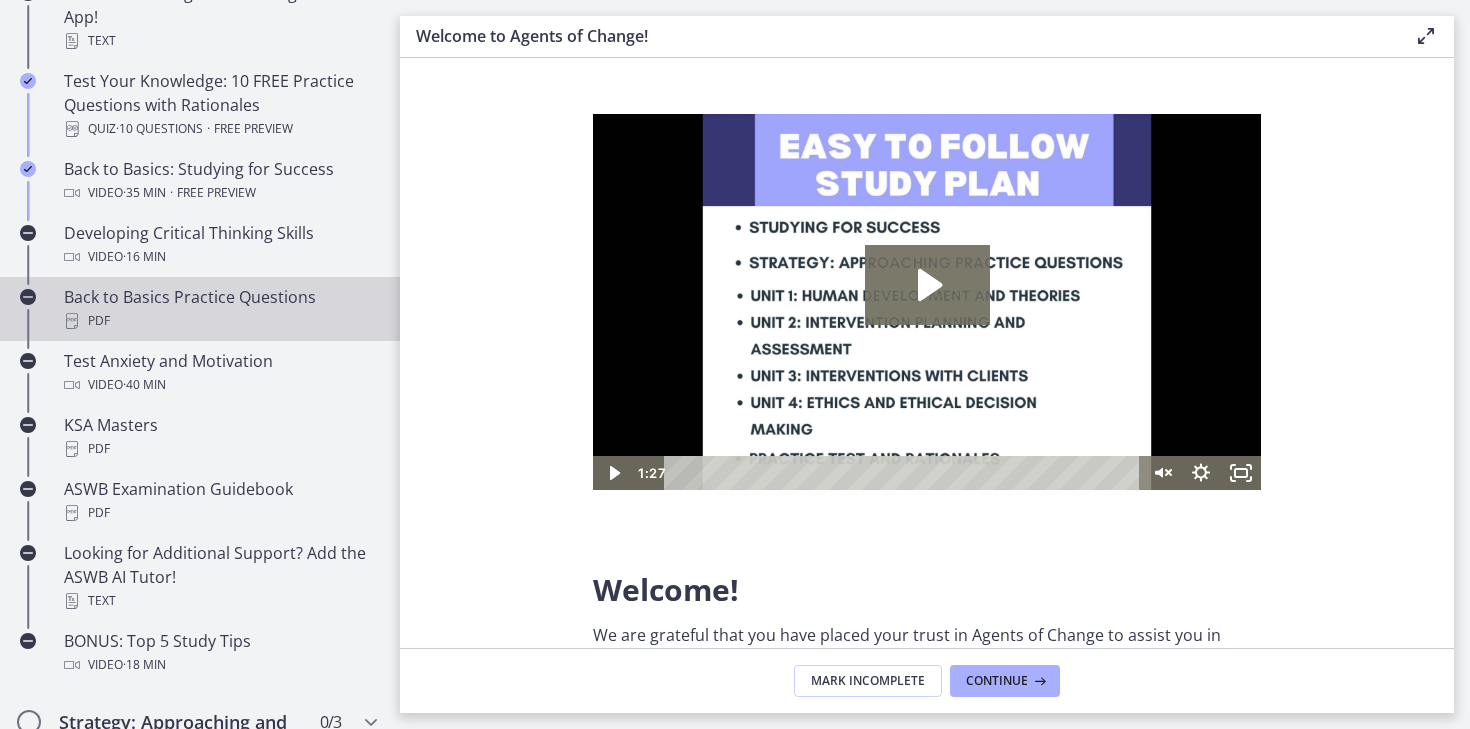 click on "Back to Basics Practice Questions
PDF" at bounding box center (200, 309) 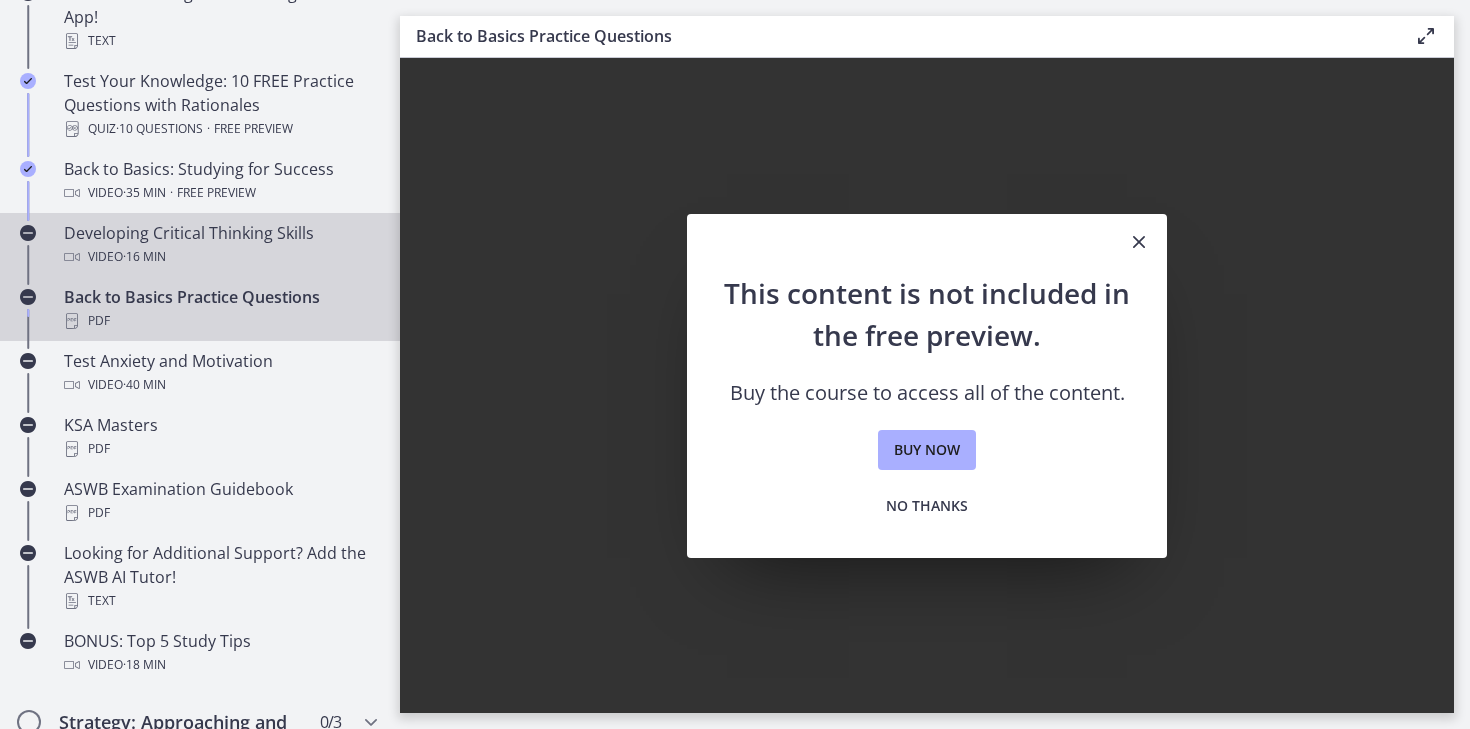 click on "·  16 min" at bounding box center (144, 257) 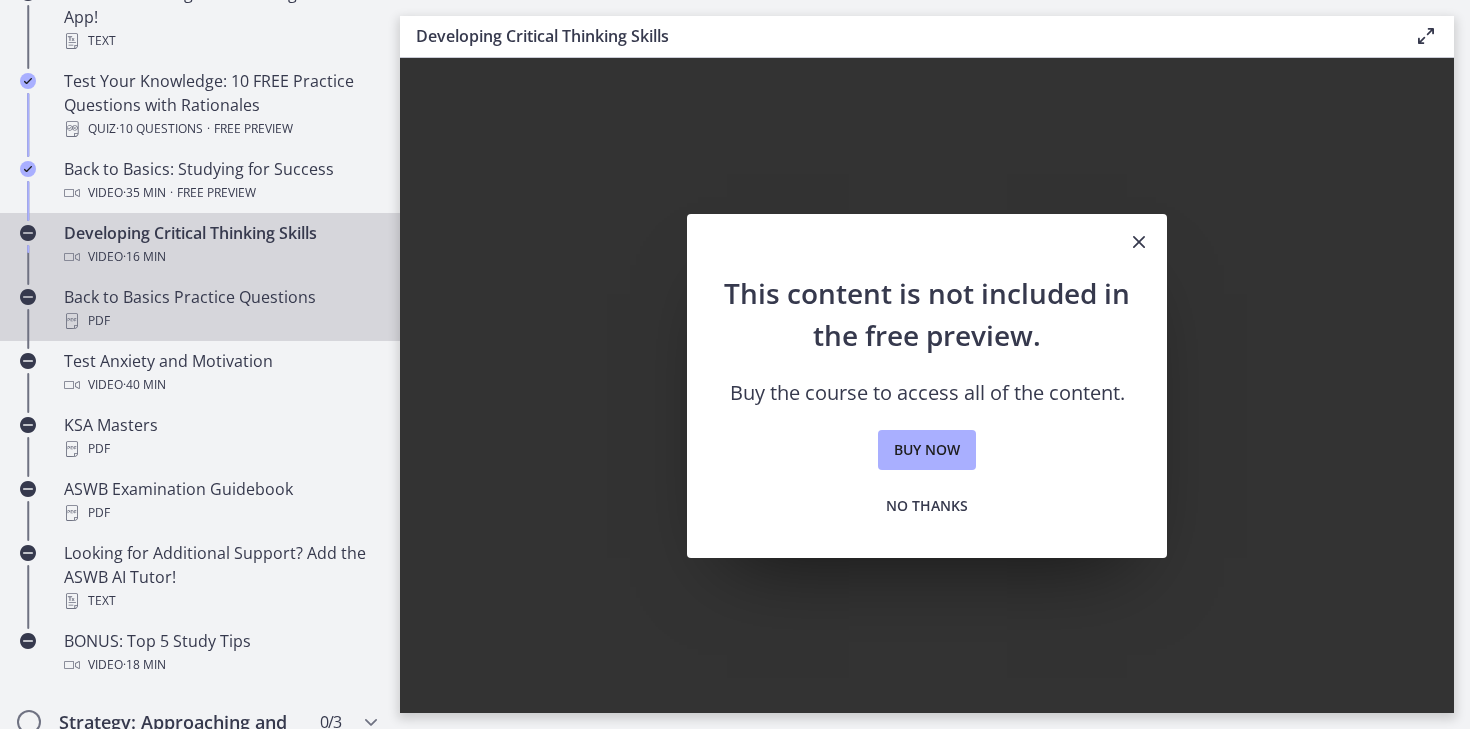 scroll, scrollTop: 470, scrollLeft: 0, axis: vertical 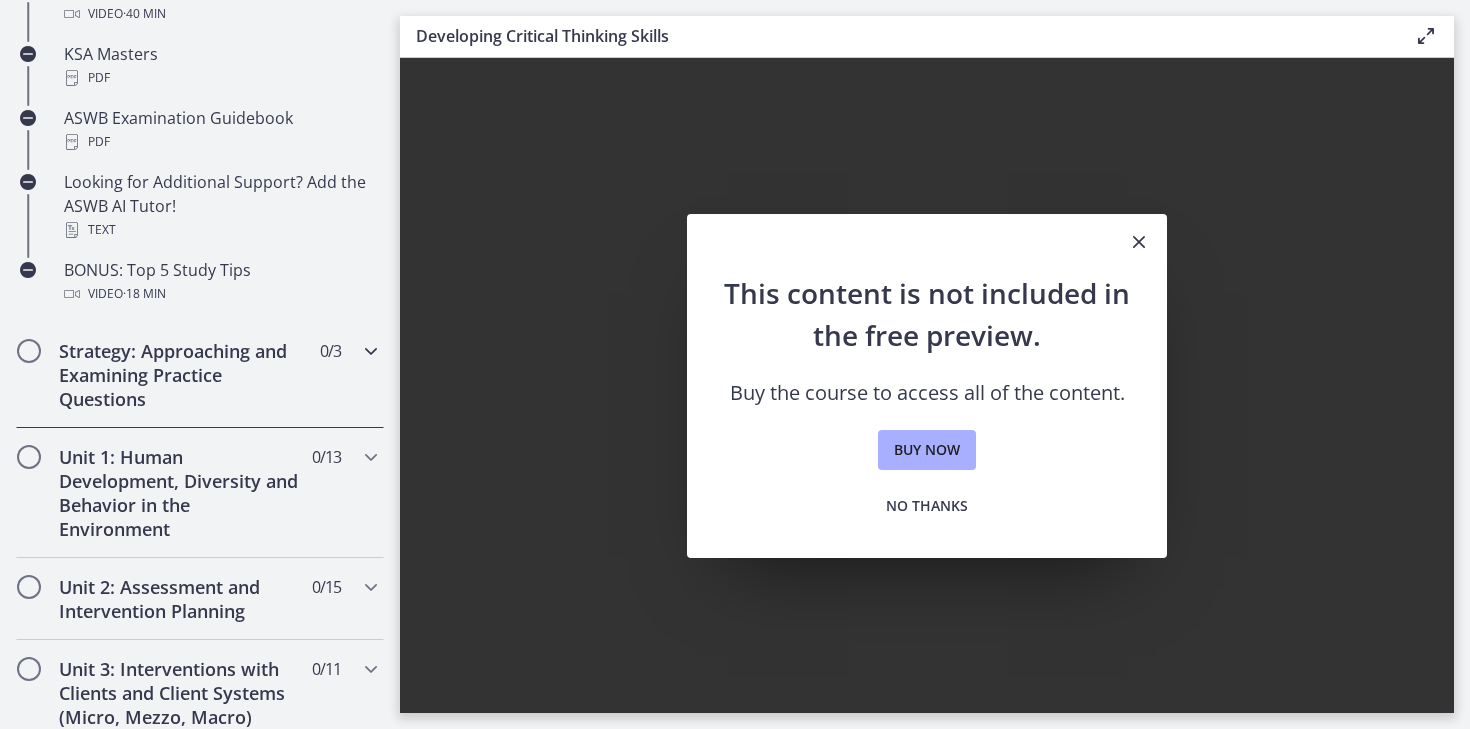 click on "Strategy: Approaching and Examining Practice Questions" at bounding box center (181, 375) 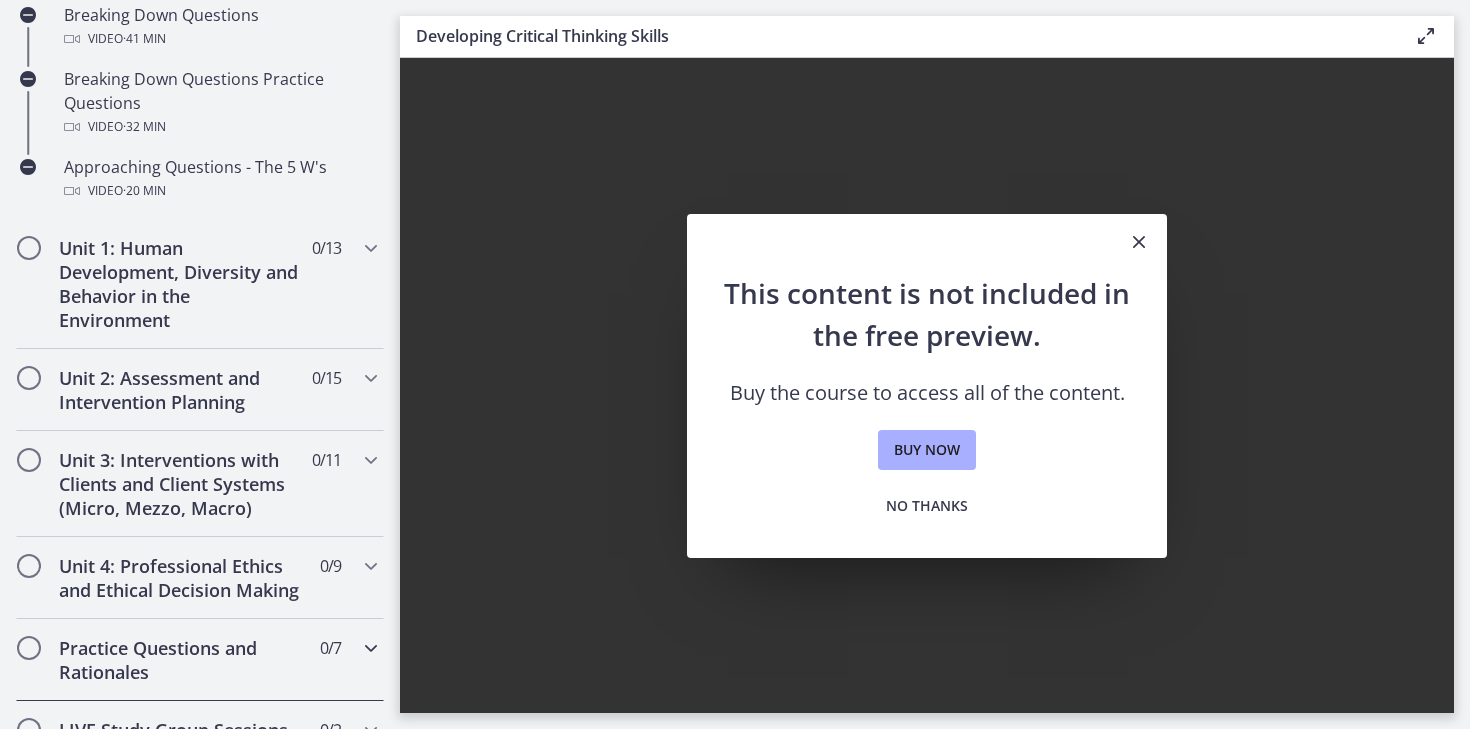 scroll, scrollTop: 566, scrollLeft: 0, axis: vertical 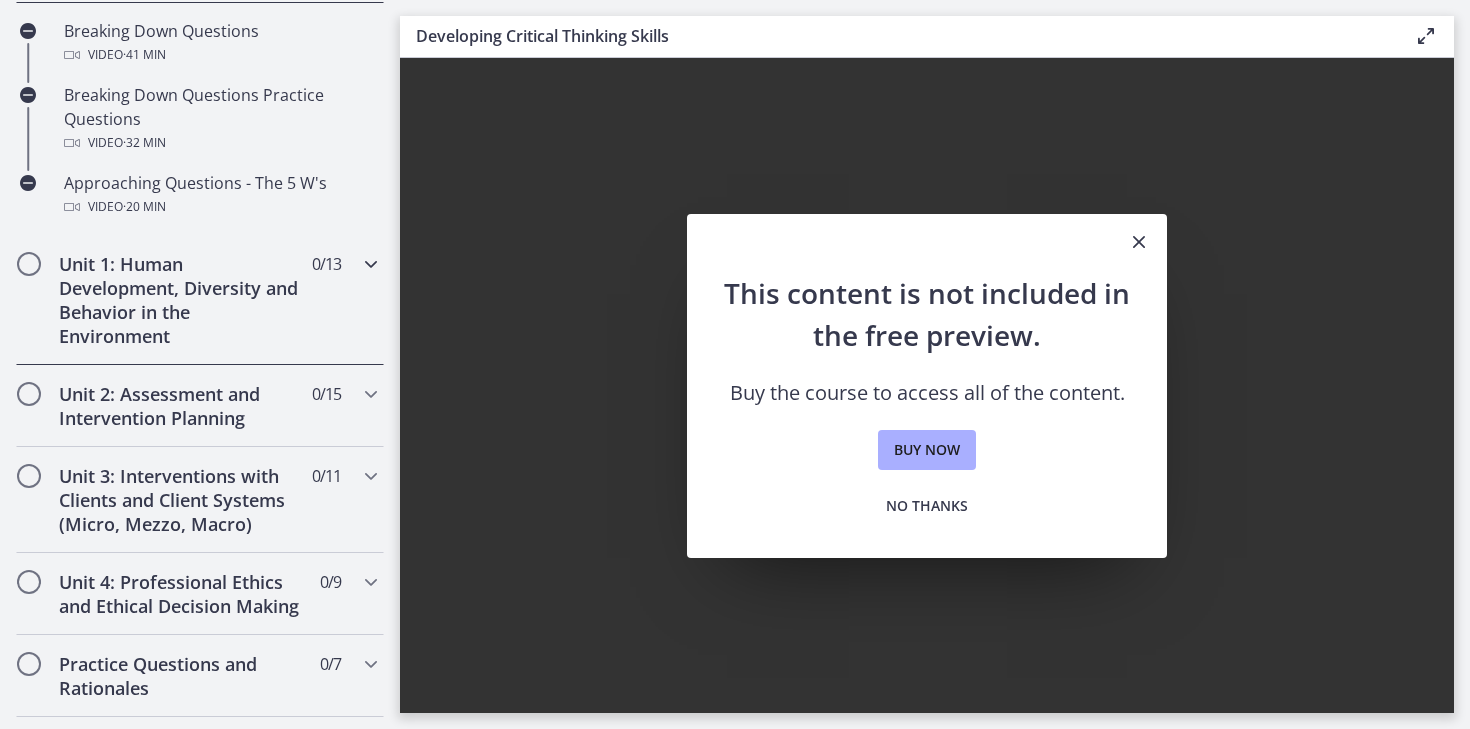 click on "Unit 1: Human Development, Diversity and Behavior in the Environment" at bounding box center [181, 300] 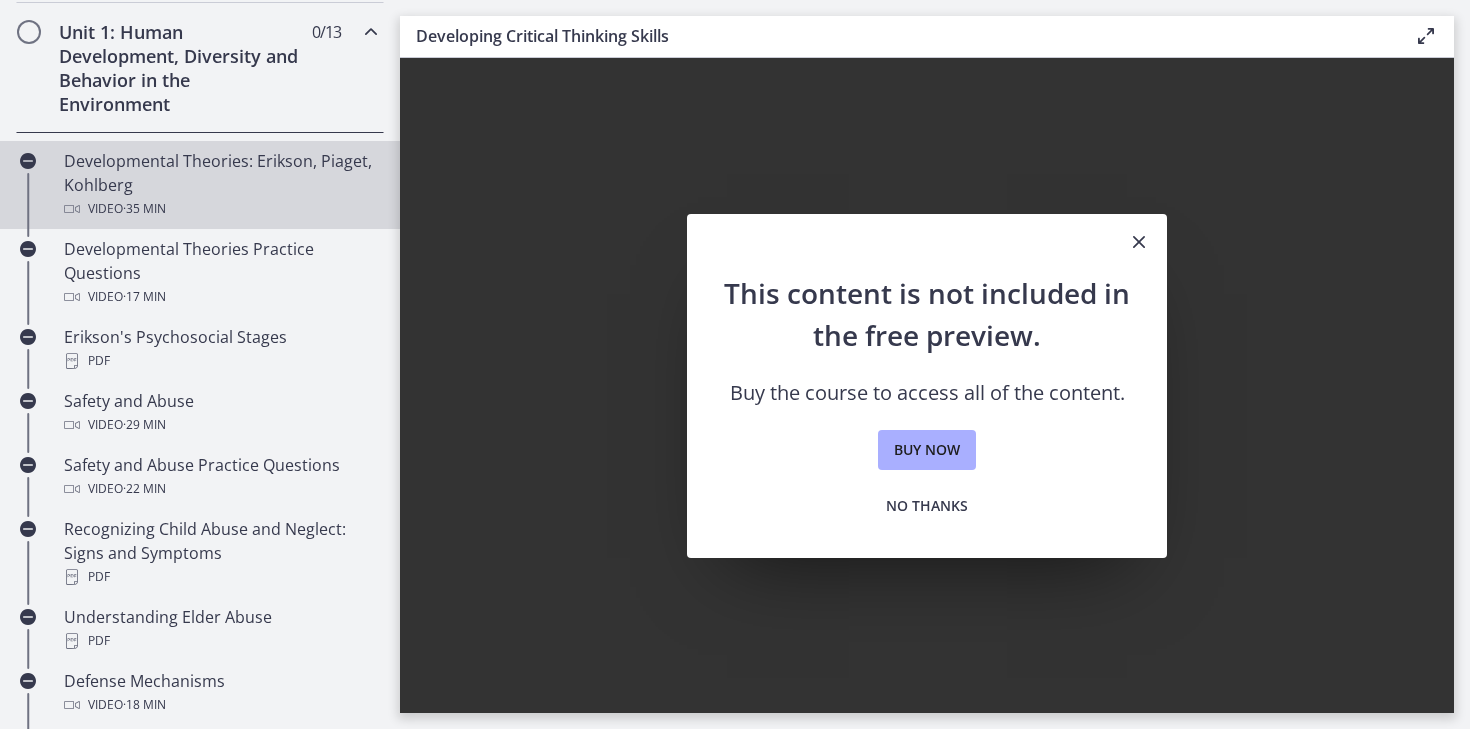 click on "Developmental Theories: Erikson, Piaget, Kohlberg
Video
·  35 min" at bounding box center (220, 185) 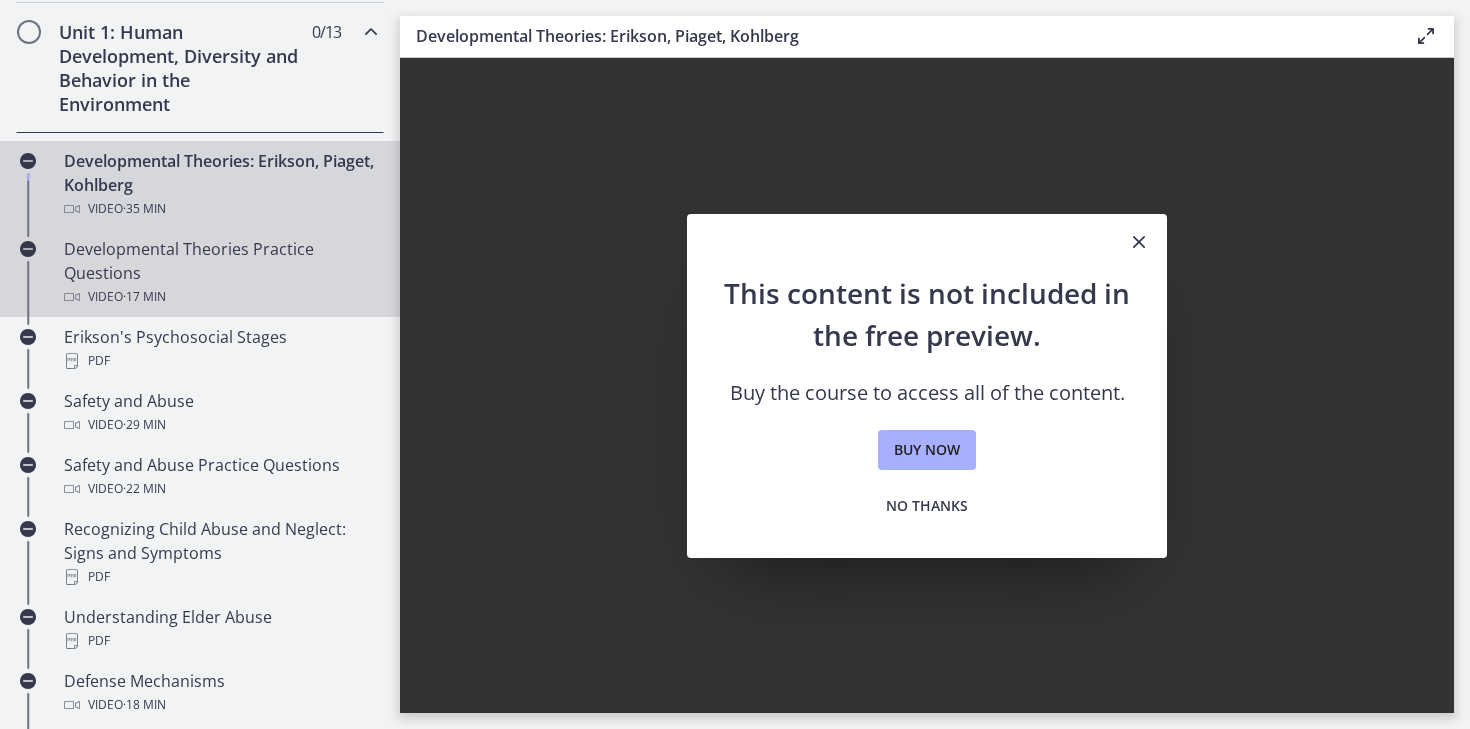 click on "Developmental Theories Practice Questions
Video
·  17 min" at bounding box center [220, 273] 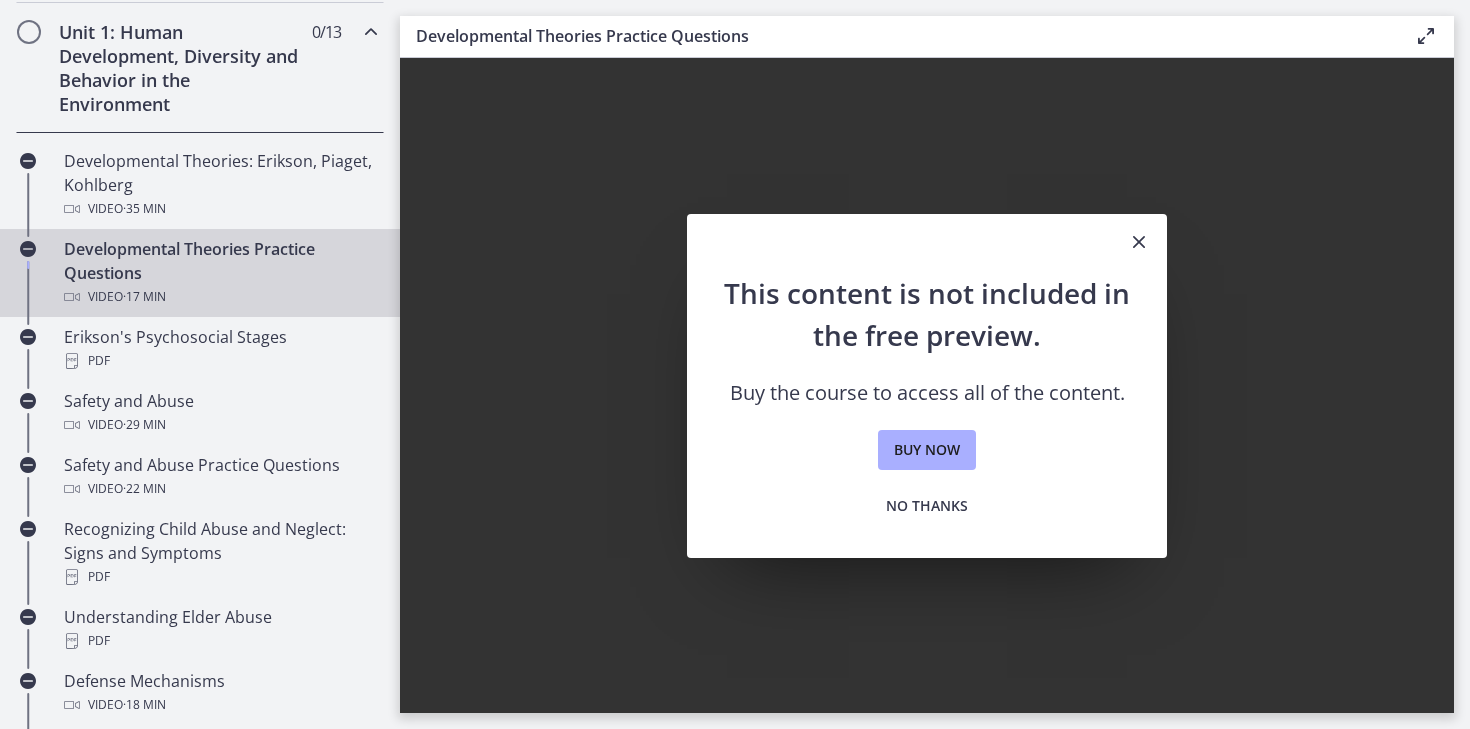 scroll, scrollTop: 634, scrollLeft: 0, axis: vertical 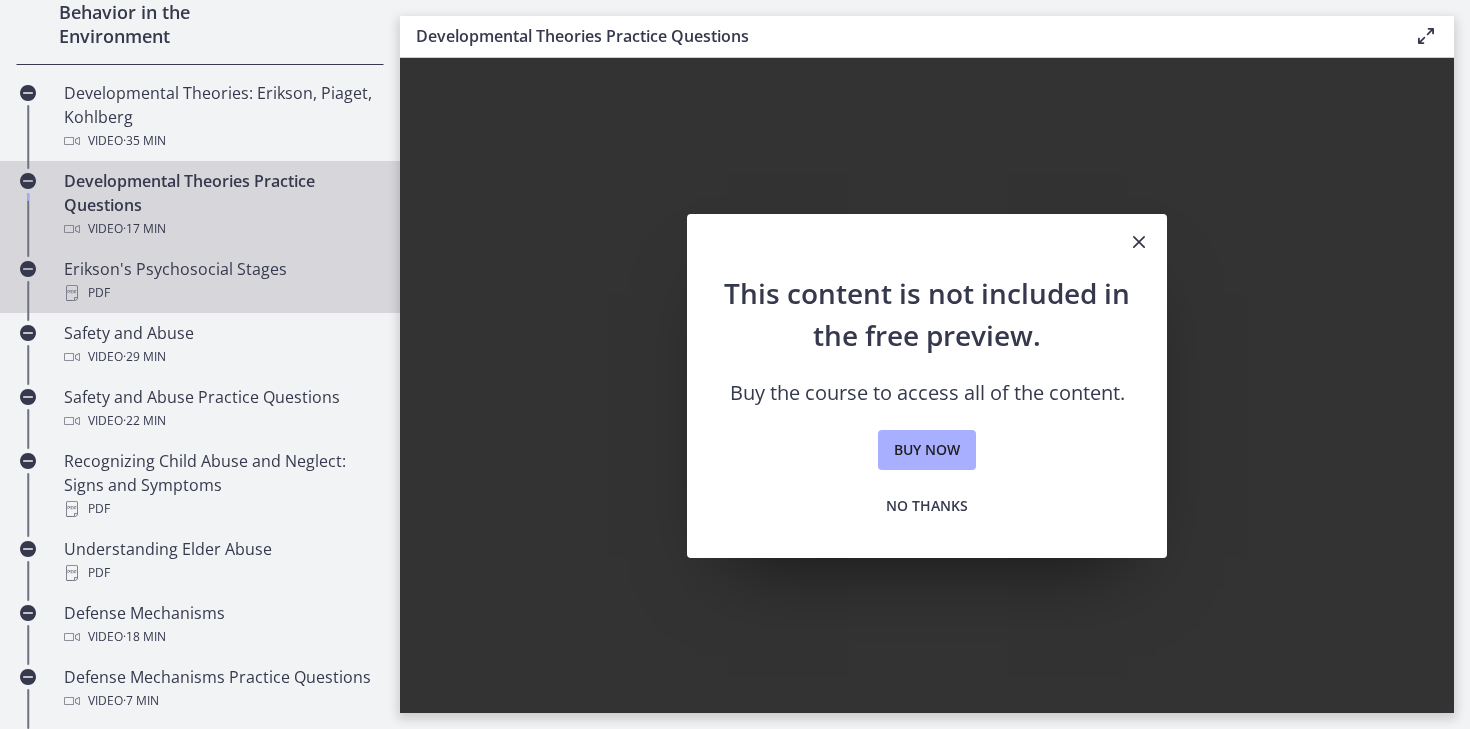 click on "Erikson's Psychosocial Stages
PDF" at bounding box center (220, 281) 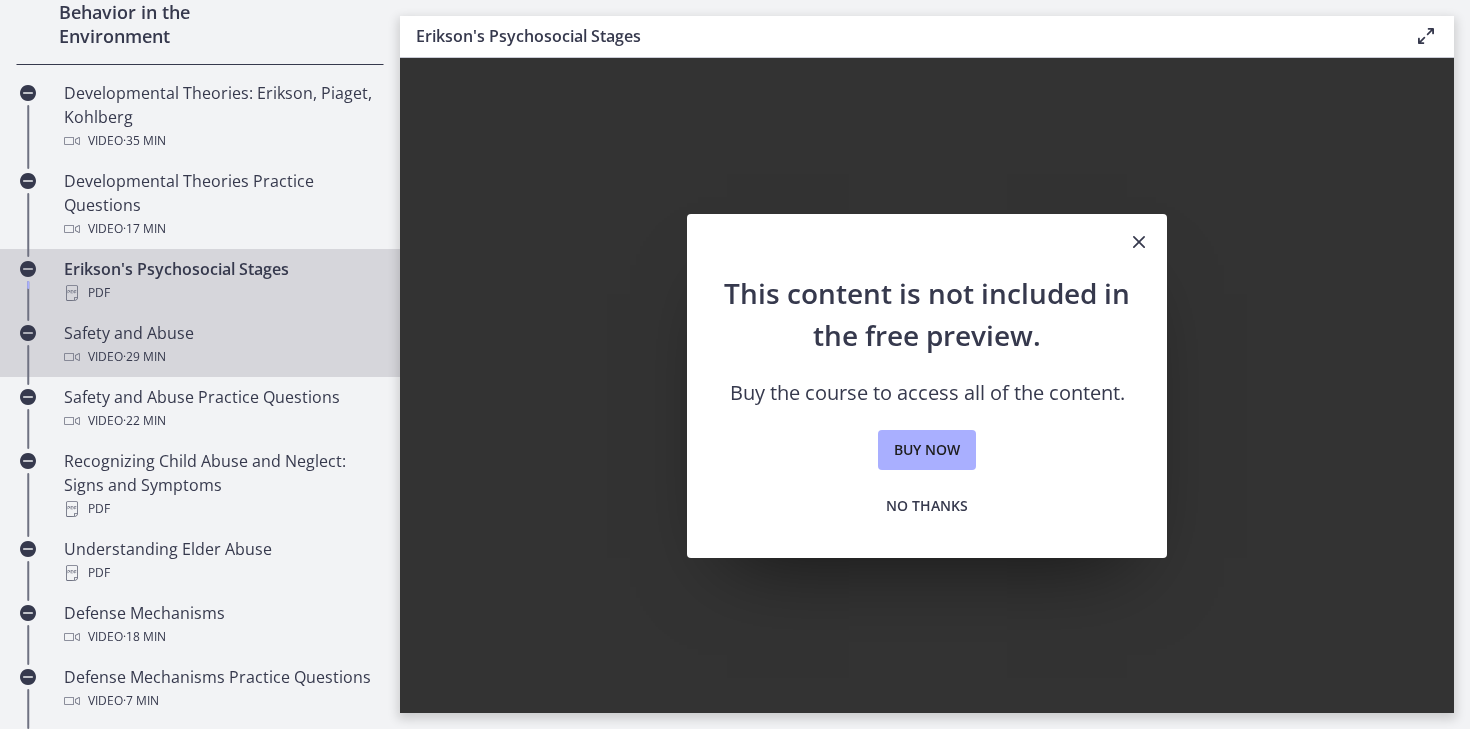 click on "Safety and Abuse
Video
·  29 min" at bounding box center (200, 345) 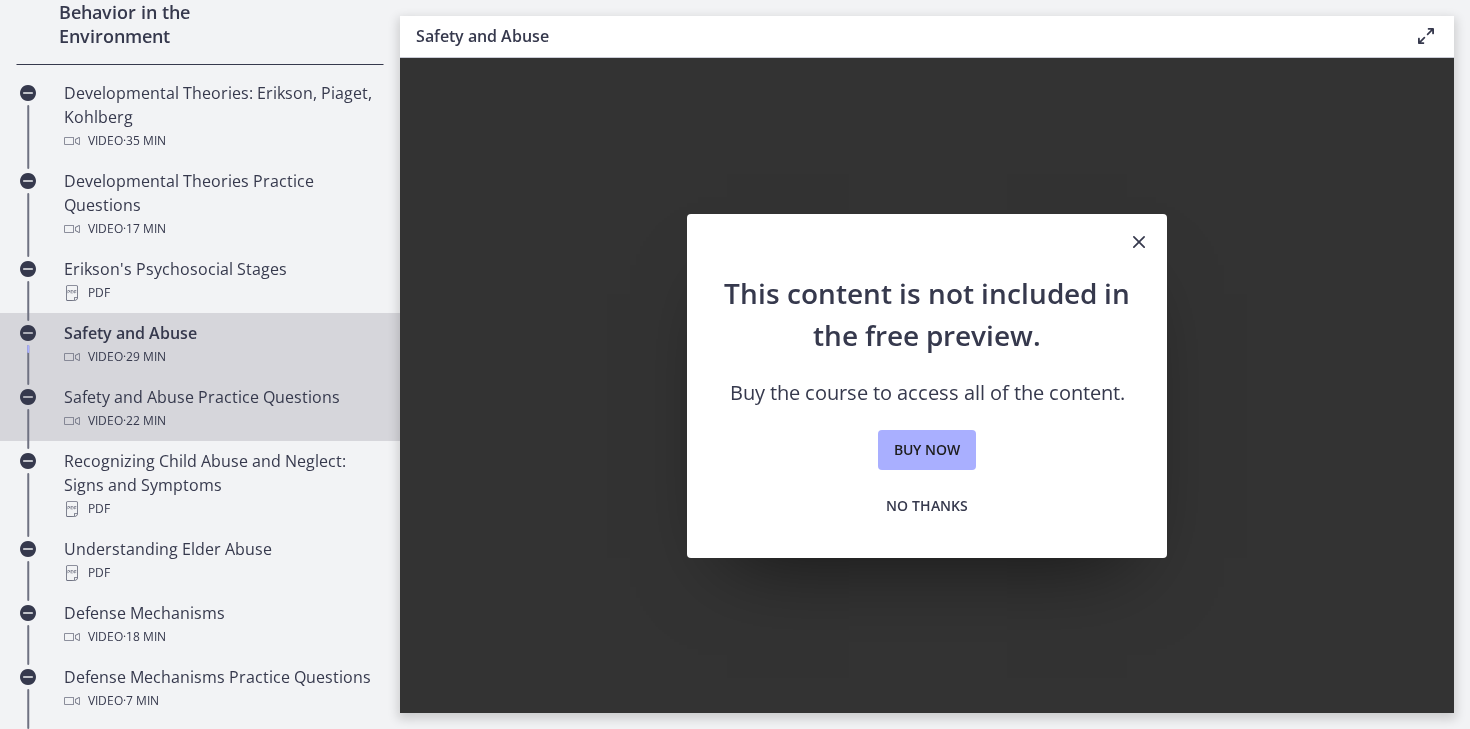 click on "Video
·  22 min" at bounding box center (220, 421) 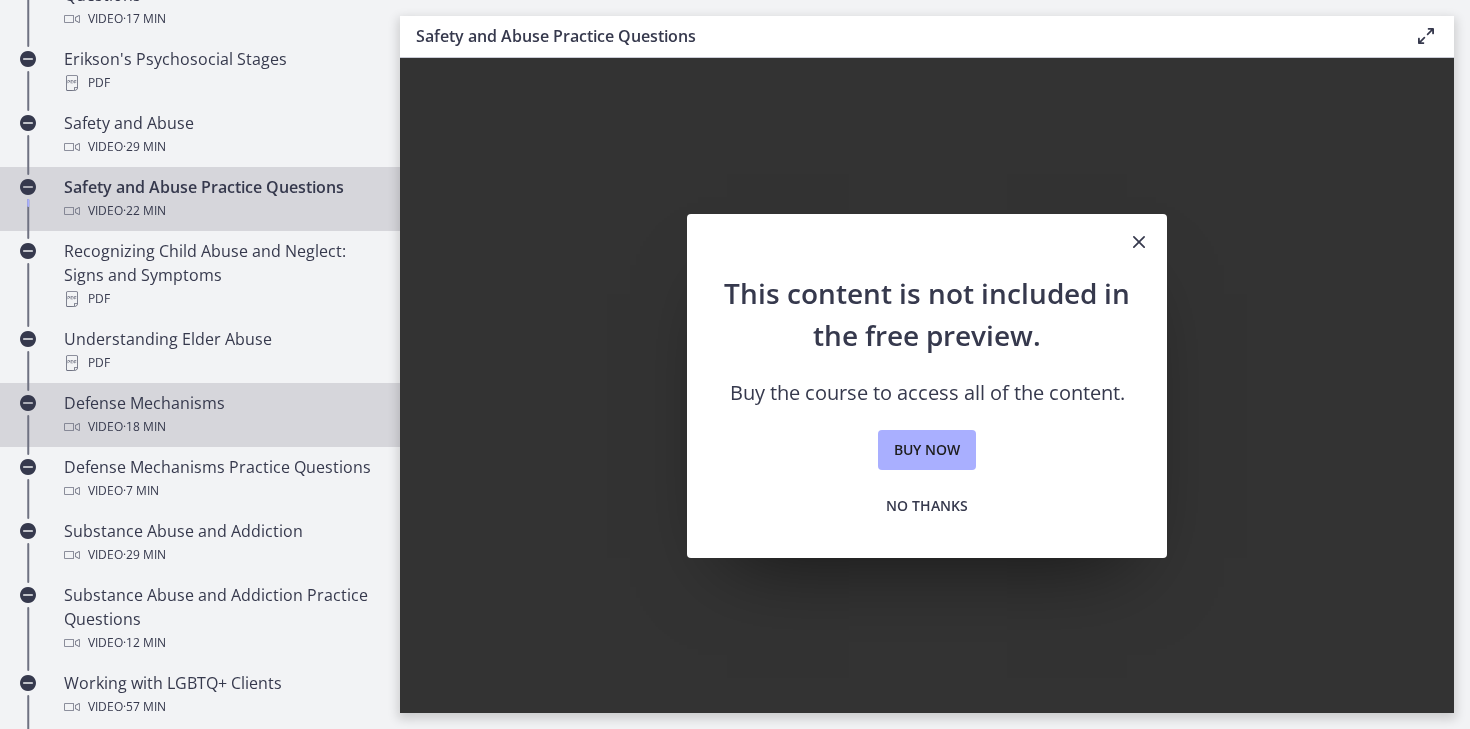 click on "Defense Mechanisms
Video
·  18 min" at bounding box center [220, 415] 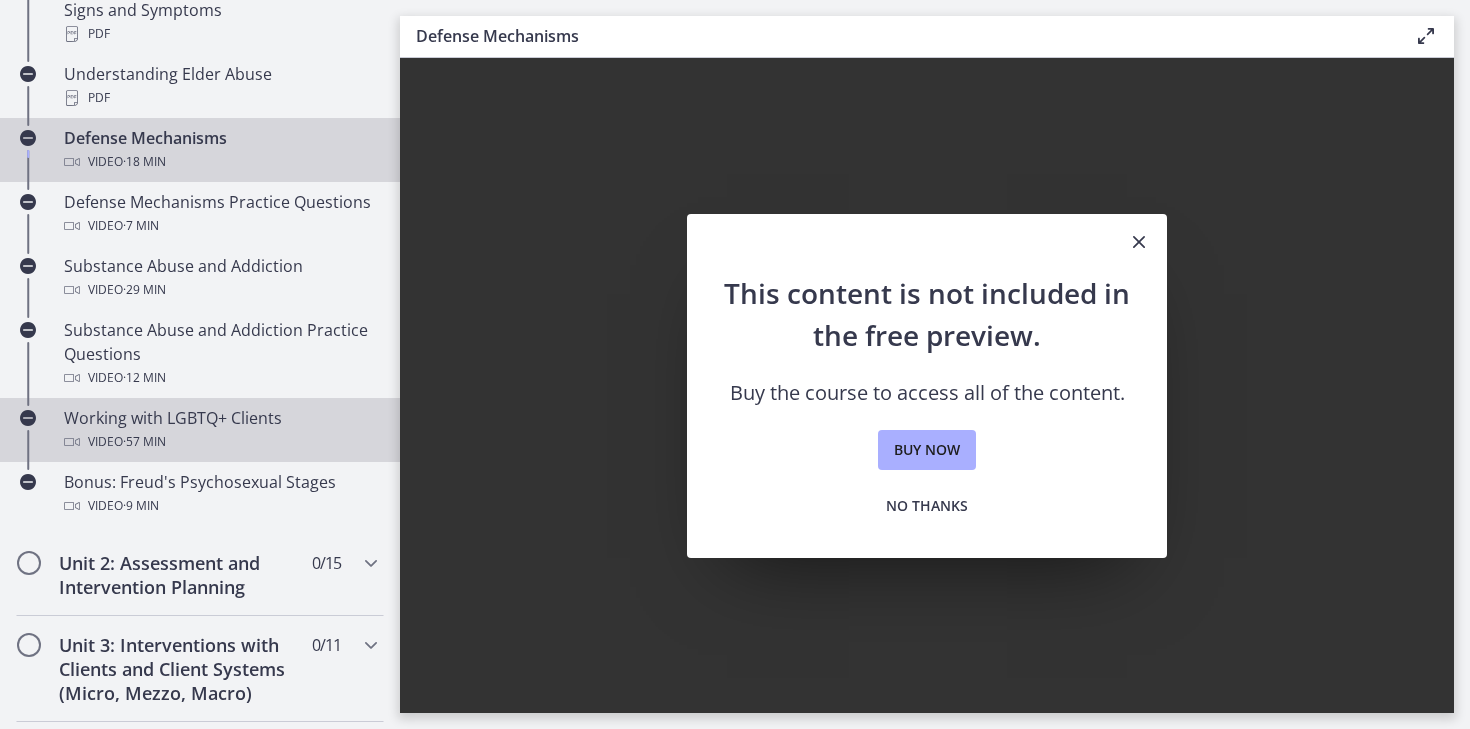 click on "Working with LGBTQ+ Clients
Video
·  57 min" at bounding box center (220, 430) 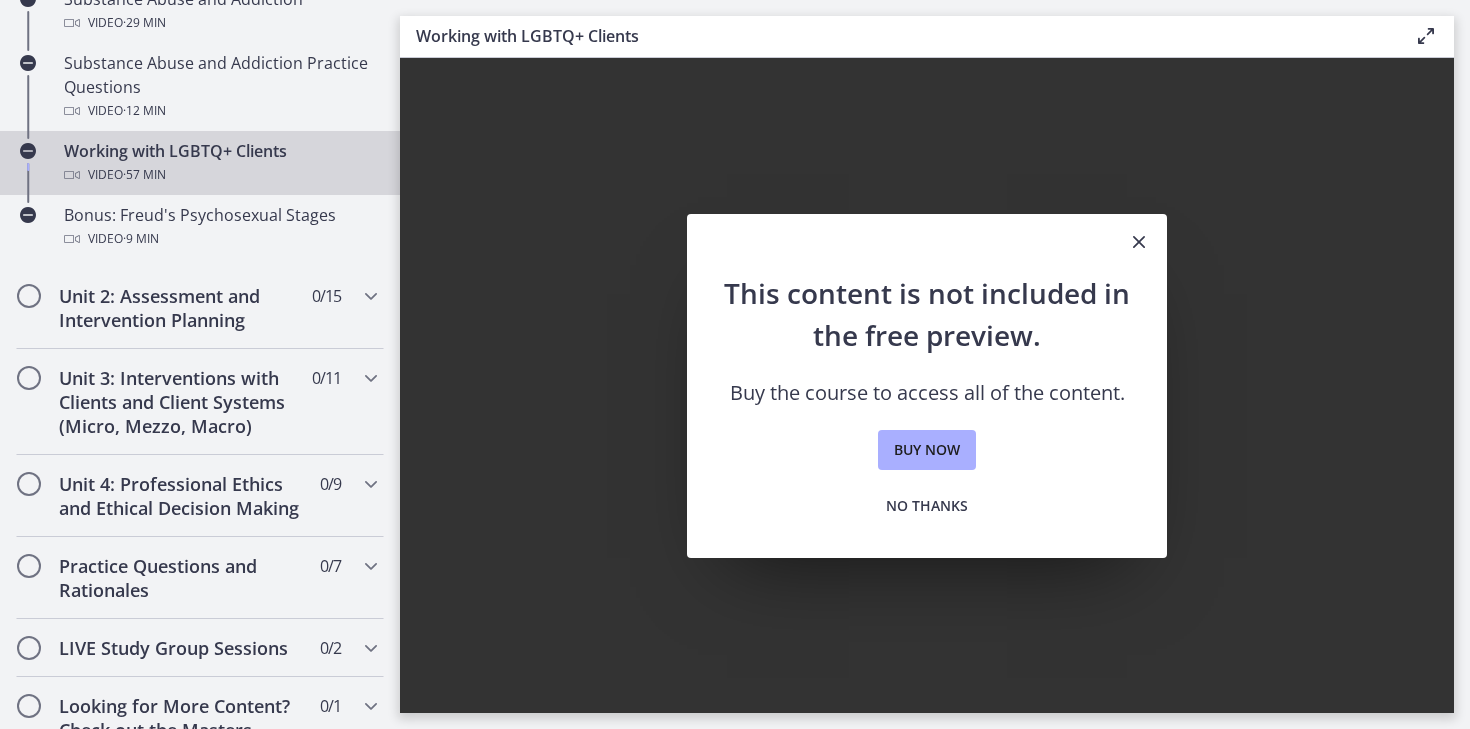 scroll, scrollTop: 1405, scrollLeft: 0, axis: vertical 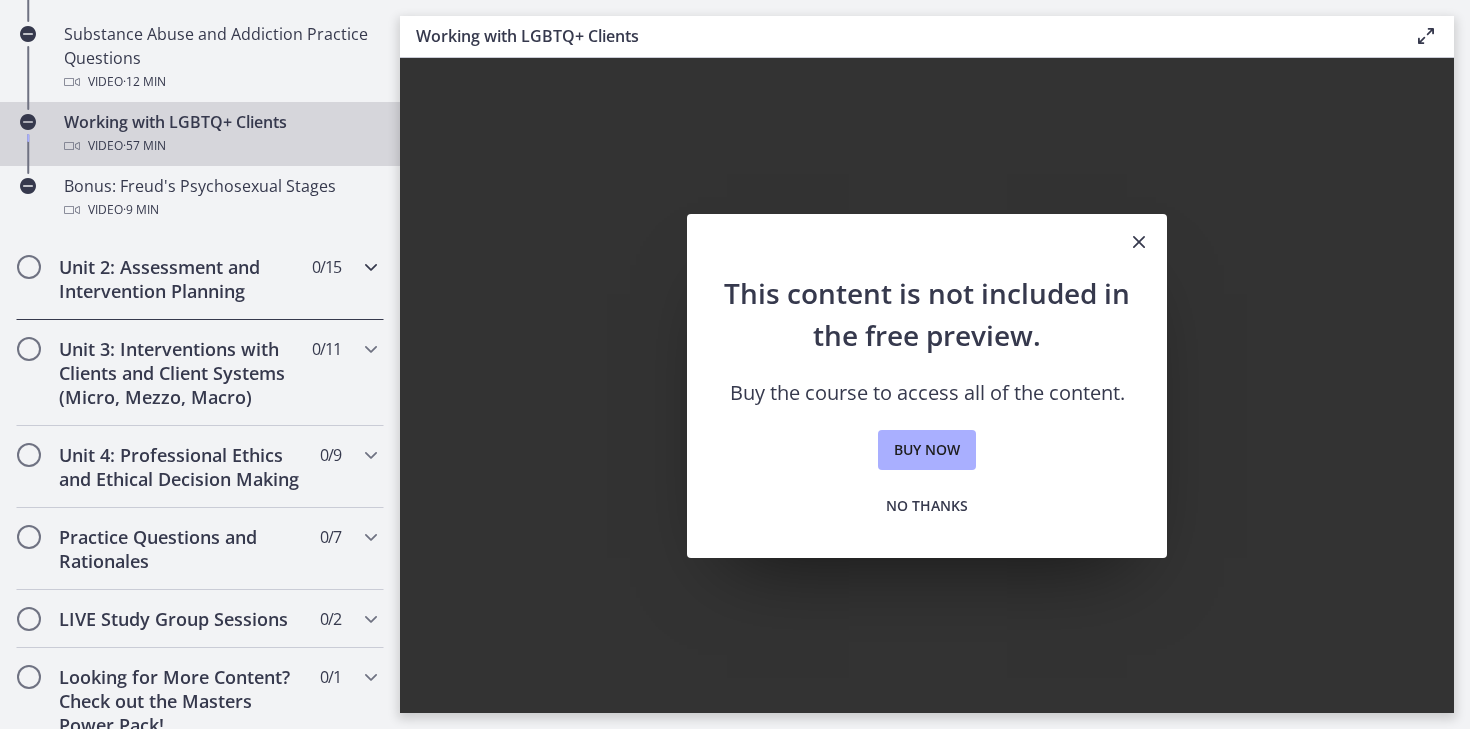 click on "Unit 2: Assessment and Intervention Planning" at bounding box center (181, 279) 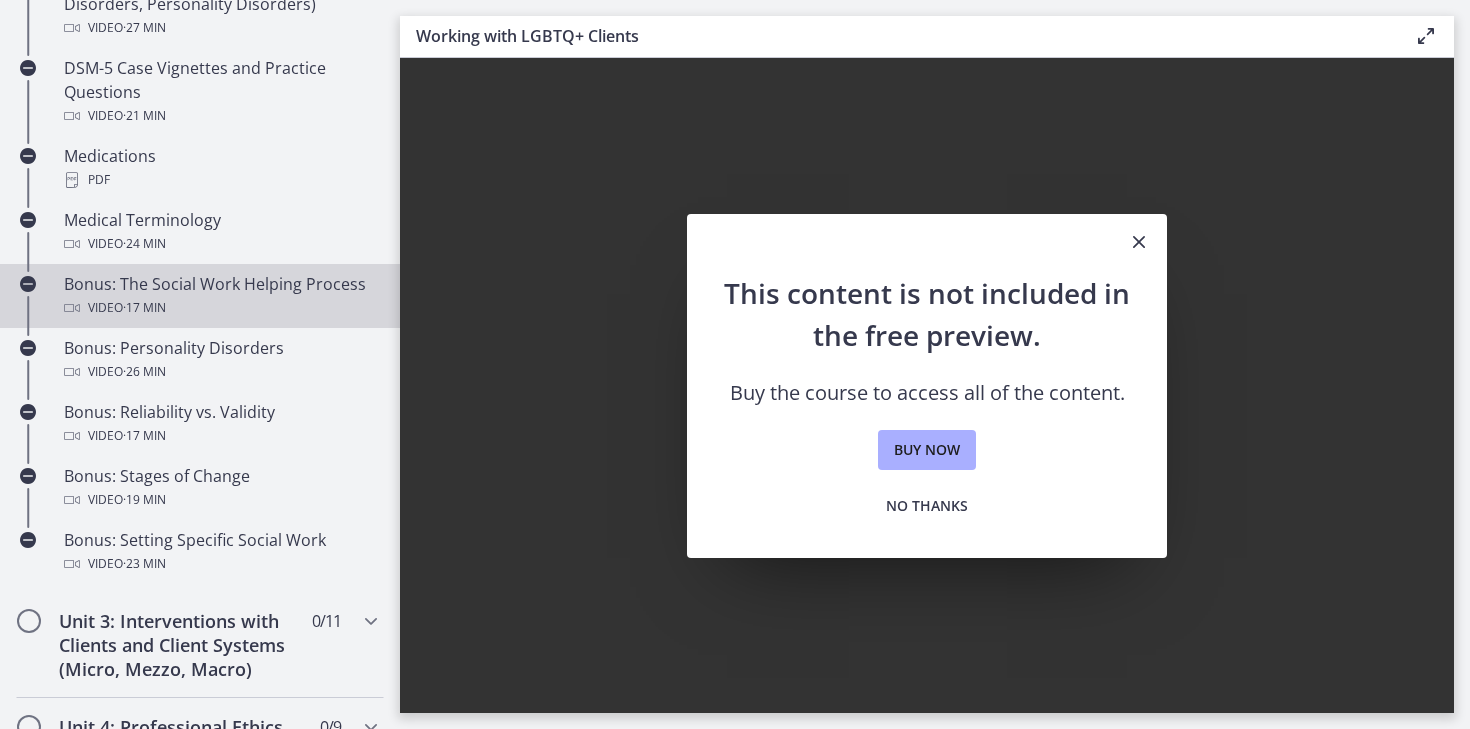 click on "Video
·  17 min" at bounding box center (220, 308) 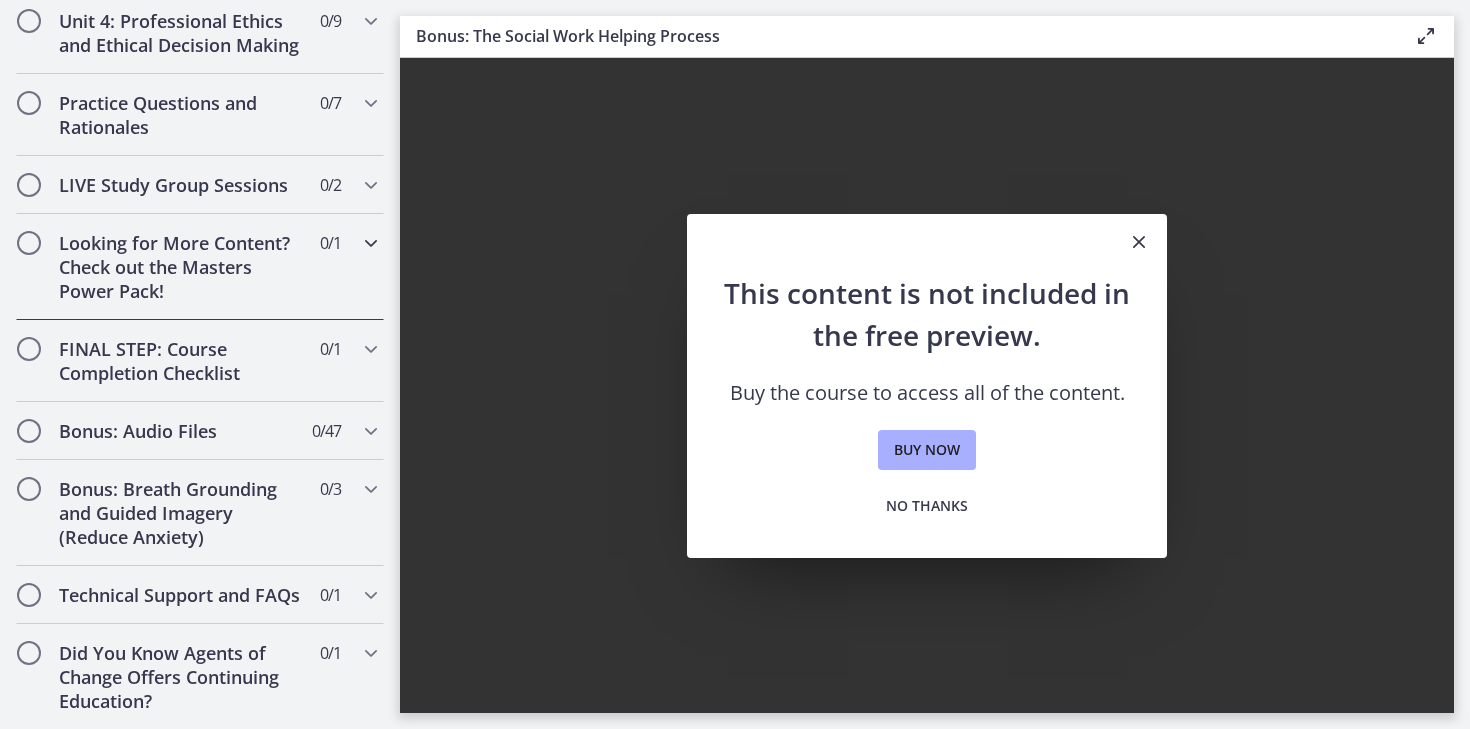 click on "Looking for More Content? Check out the Masters Power Pack!" at bounding box center [181, 267] 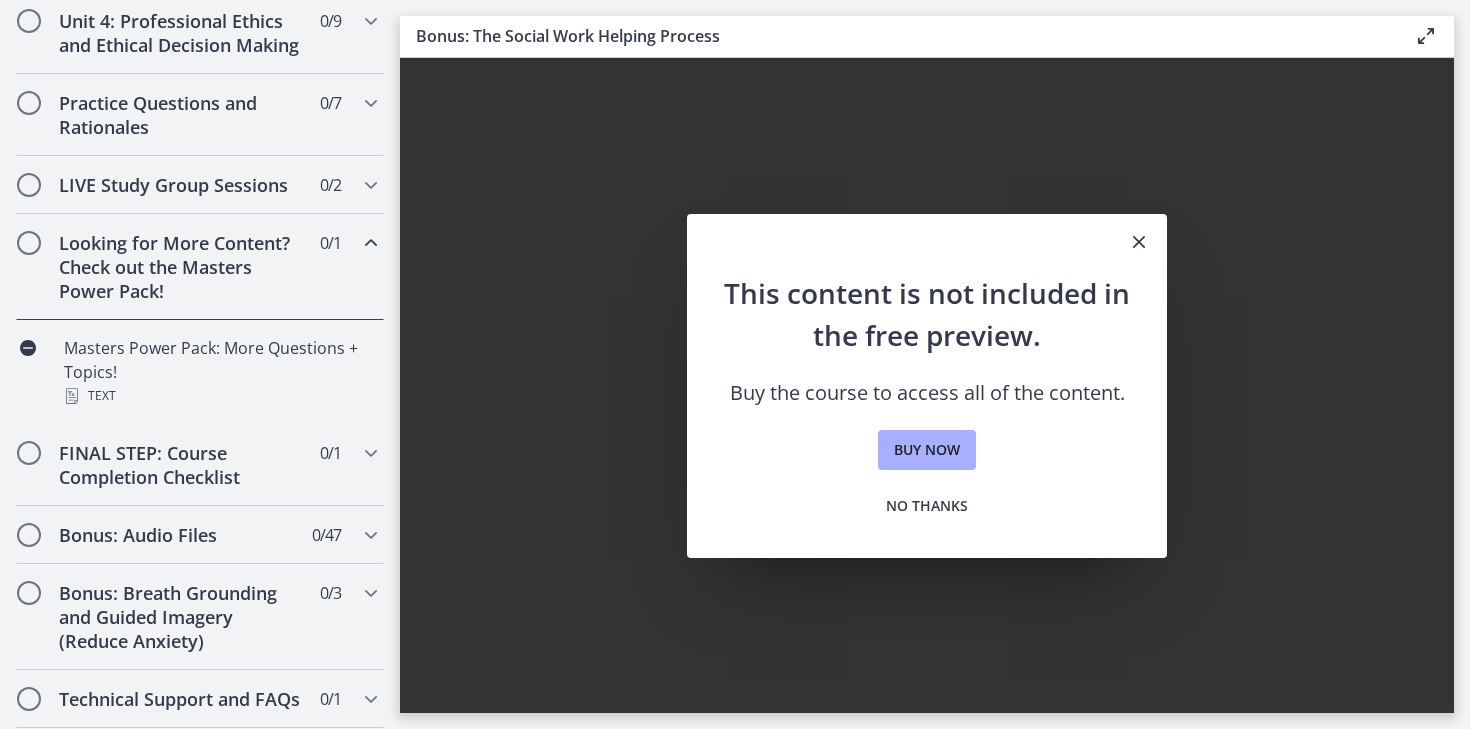 scroll, scrollTop: 999, scrollLeft: 0, axis: vertical 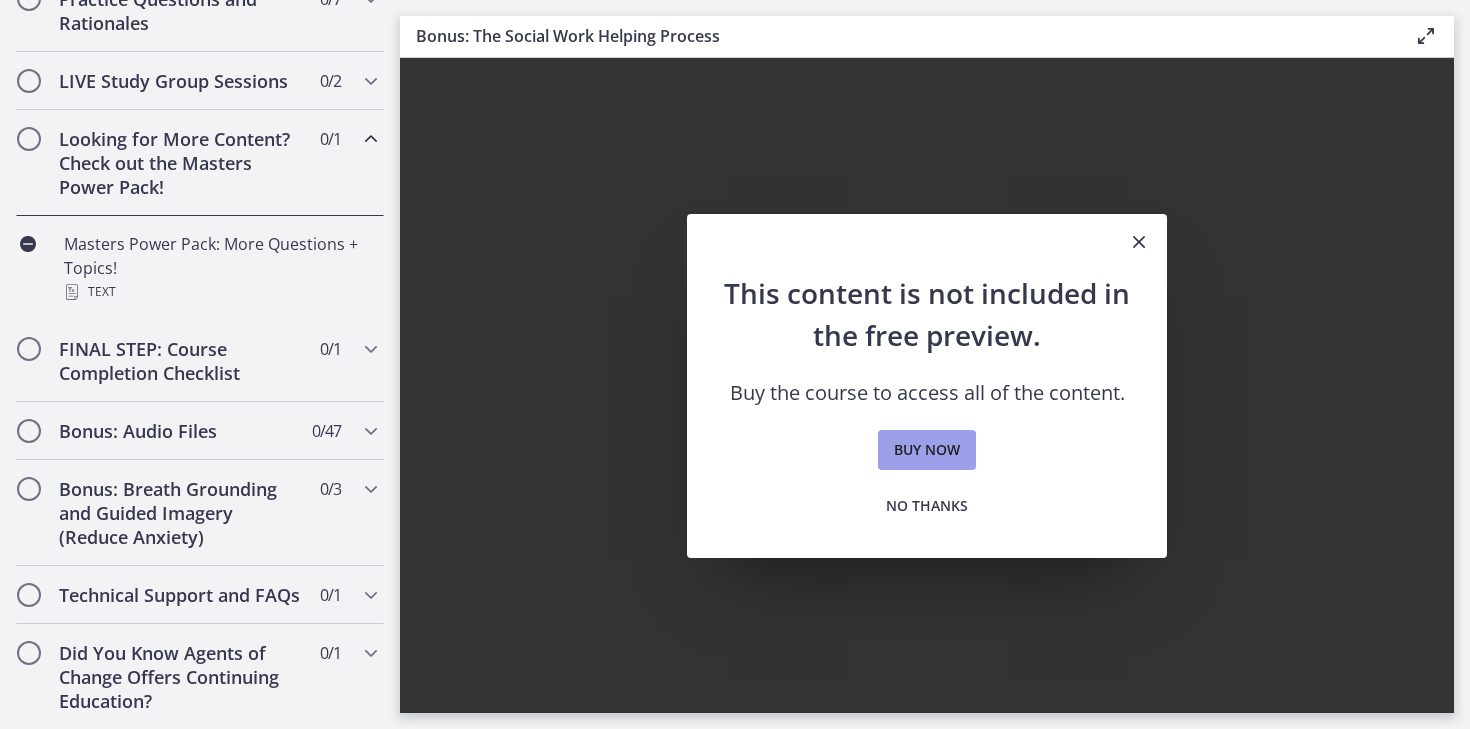 click on "Buy now" at bounding box center (927, 450) 